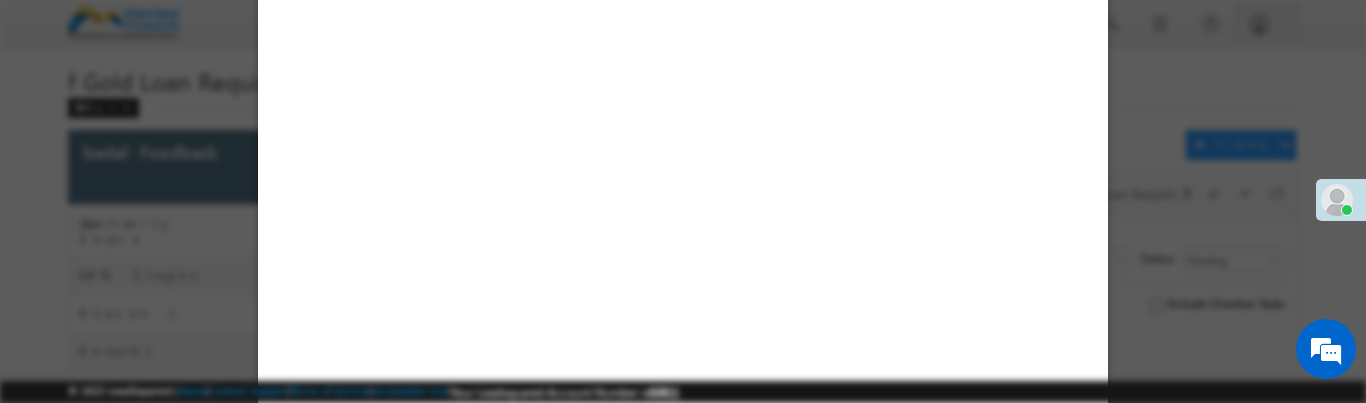 scroll, scrollTop: 72, scrollLeft: 0, axis: vertical 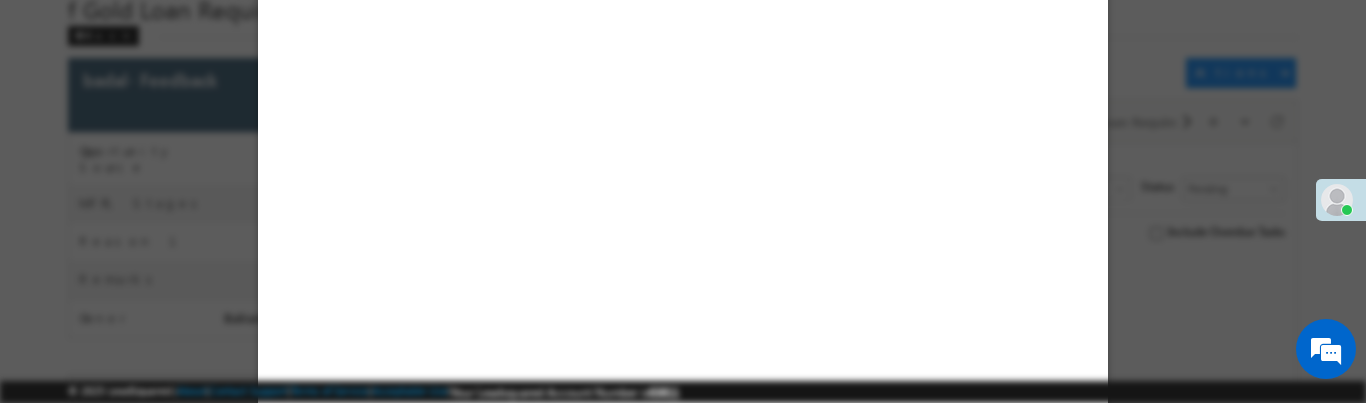 select on "Feedback" 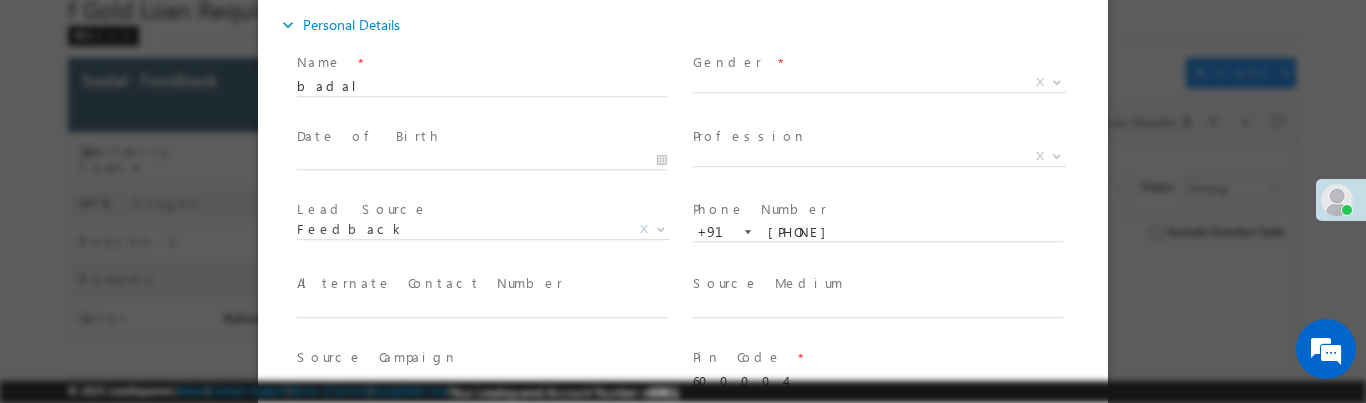 scroll, scrollTop: 0, scrollLeft: 0, axis: both 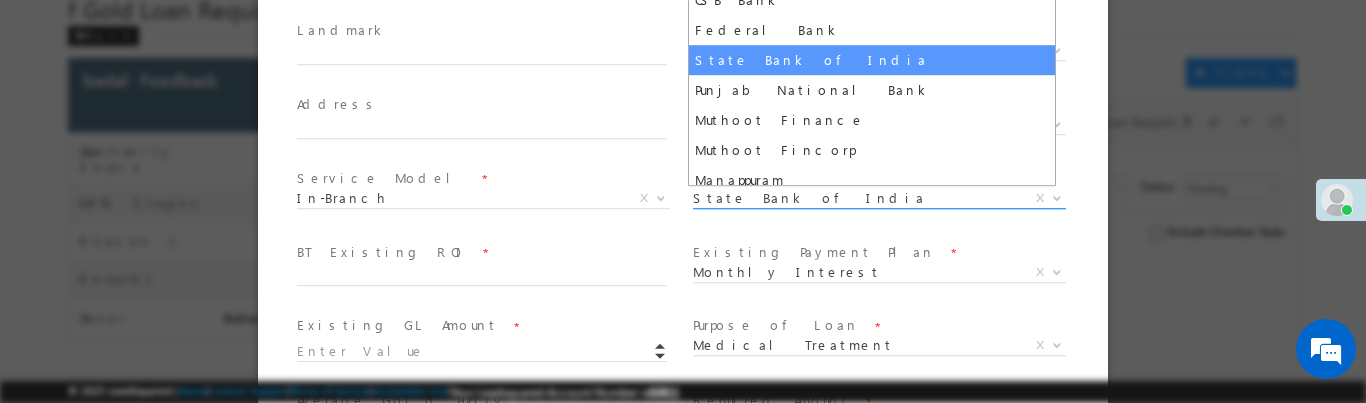 click on "State Bank of India" at bounding box center (855, 198) 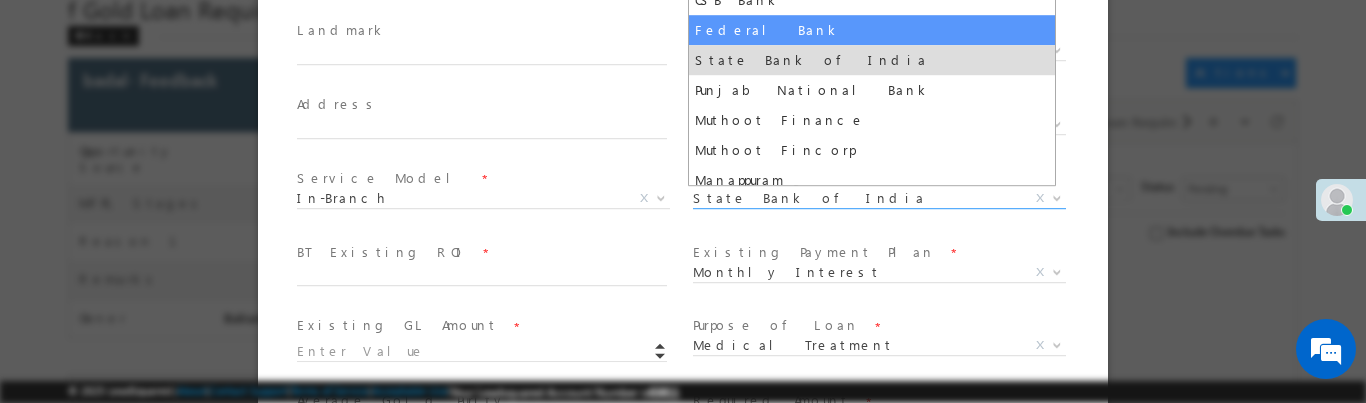 scroll, scrollTop: 0, scrollLeft: 0, axis: both 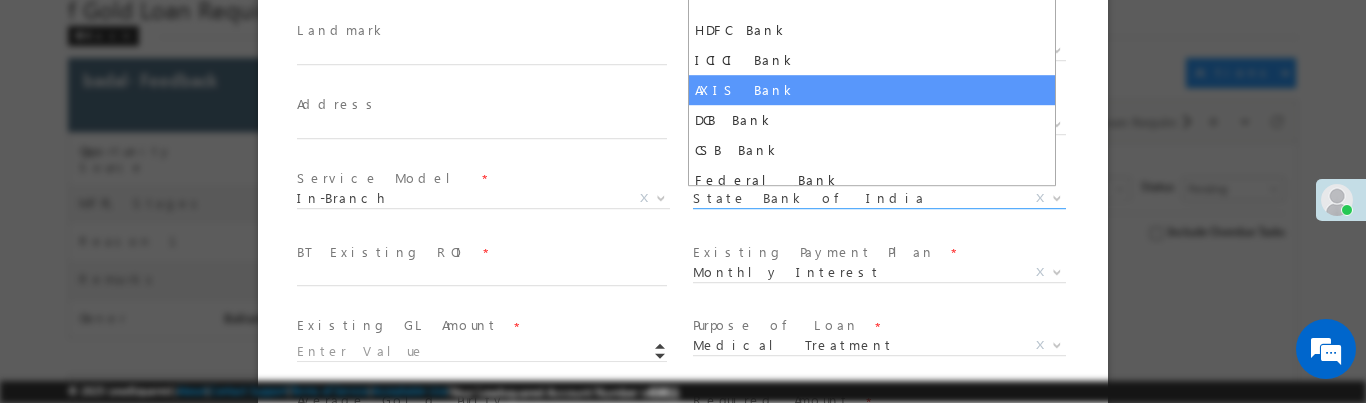 select on "AXIS Bank" 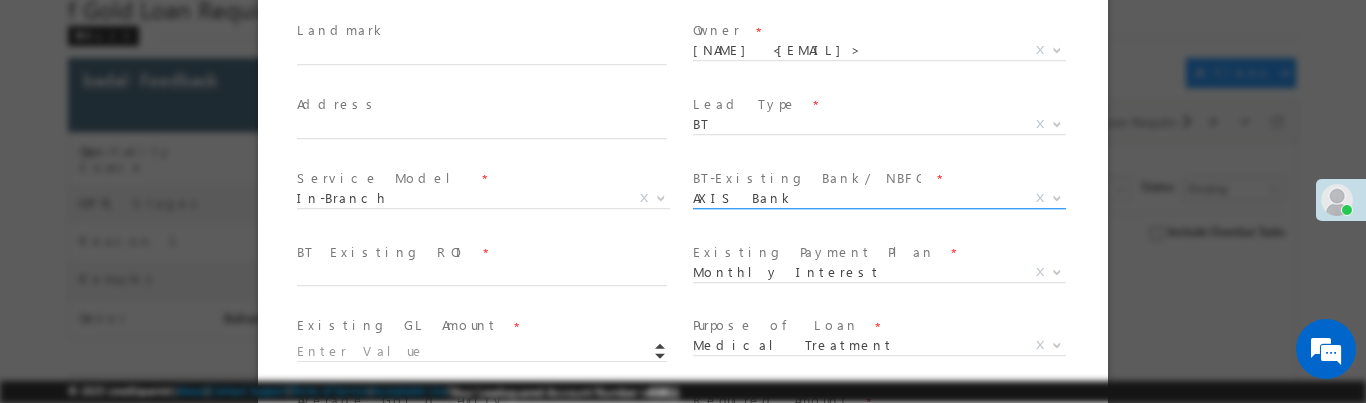 click on "AXIS Bank" at bounding box center [855, 198] 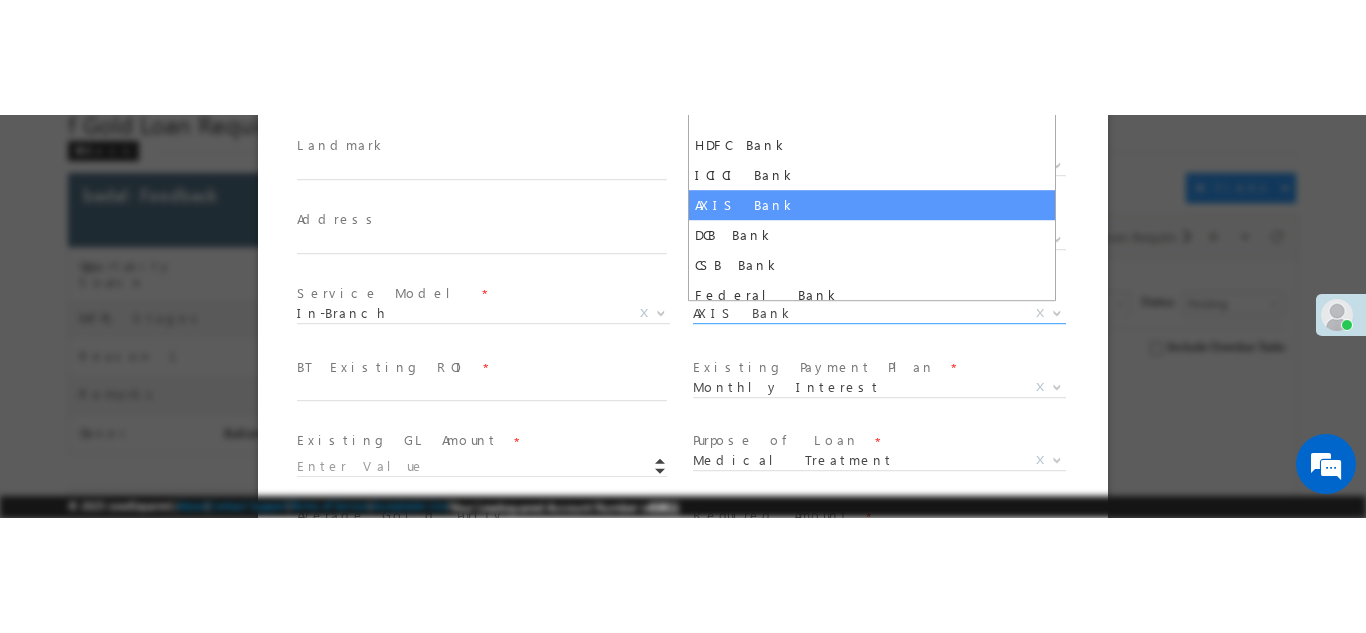 scroll, scrollTop: 547, scrollLeft: 0, axis: vertical 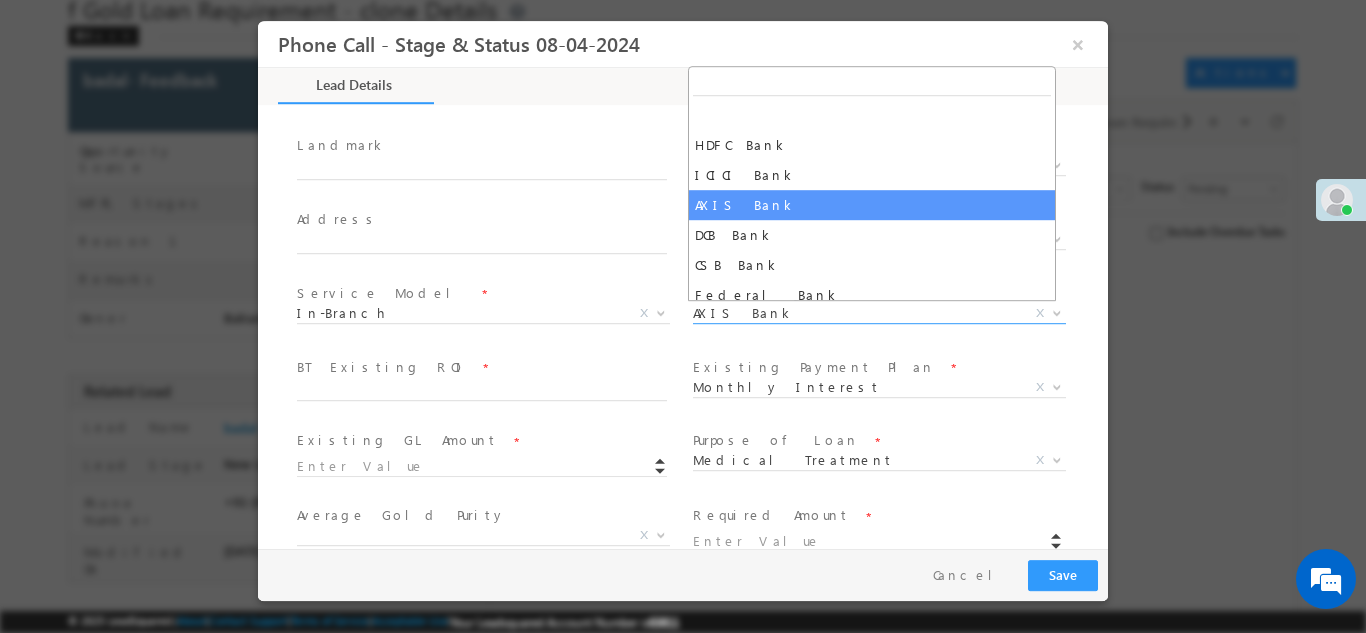 click at bounding box center [683, 316] 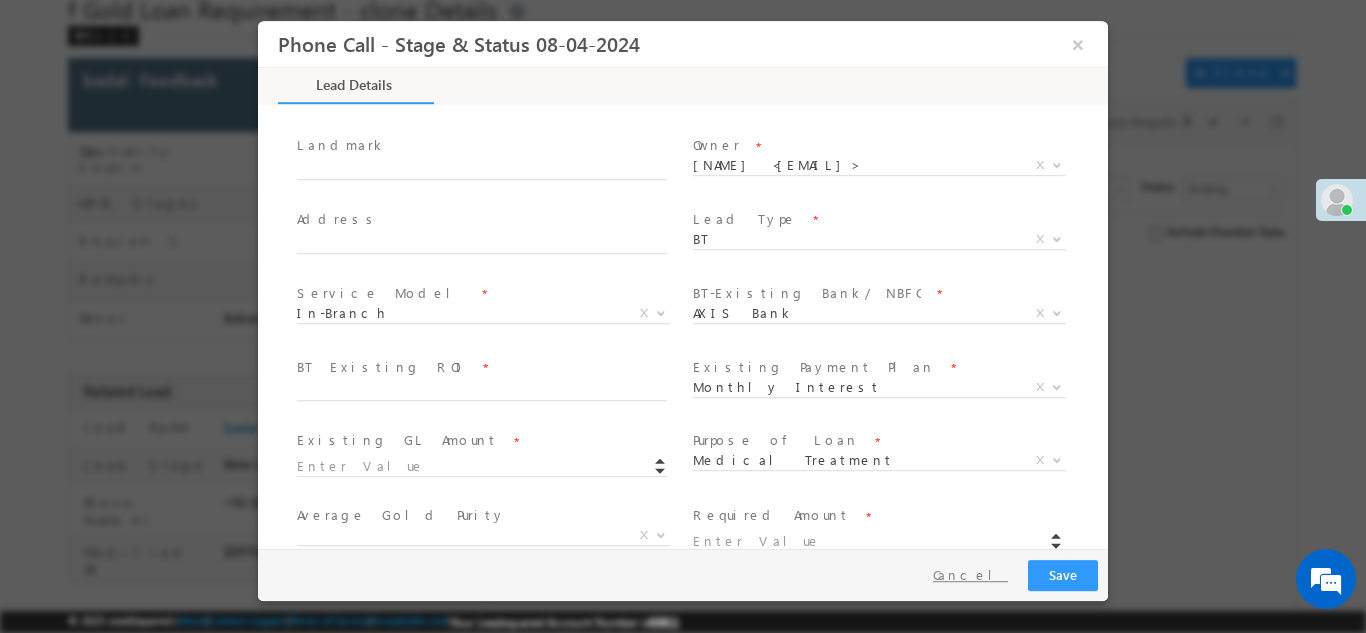 click on "Cancel" at bounding box center (970, 574) 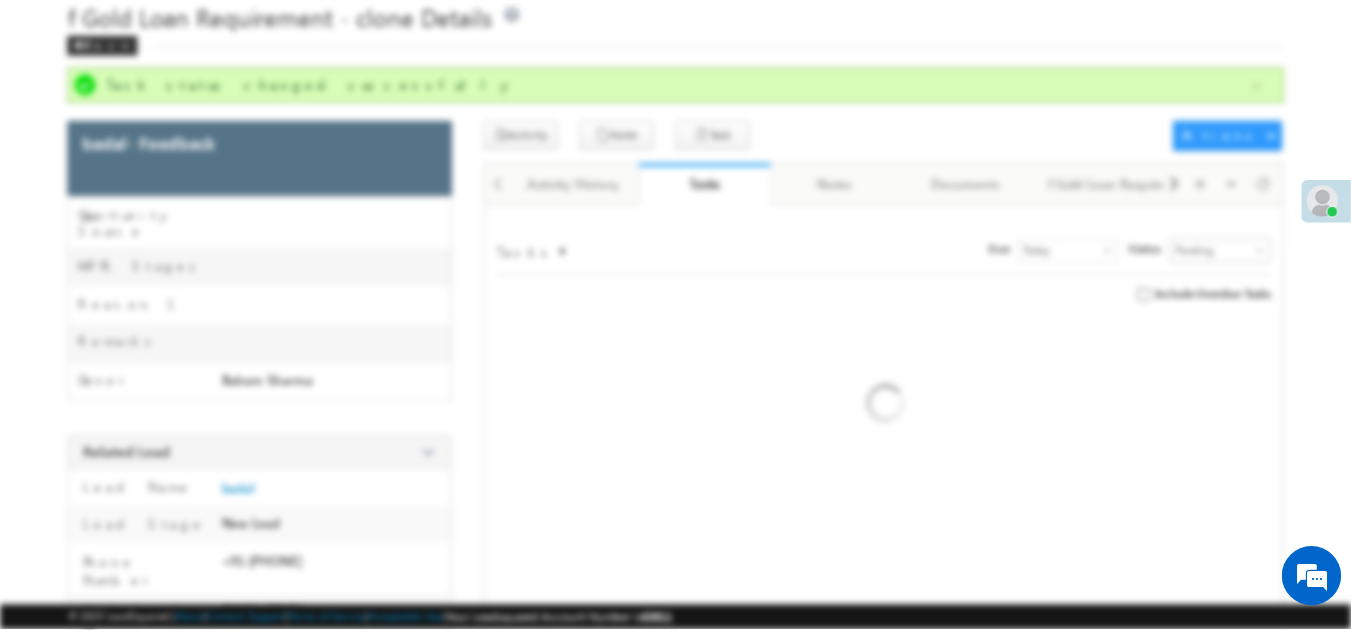 scroll, scrollTop: 77, scrollLeft: 0, axis: vertical 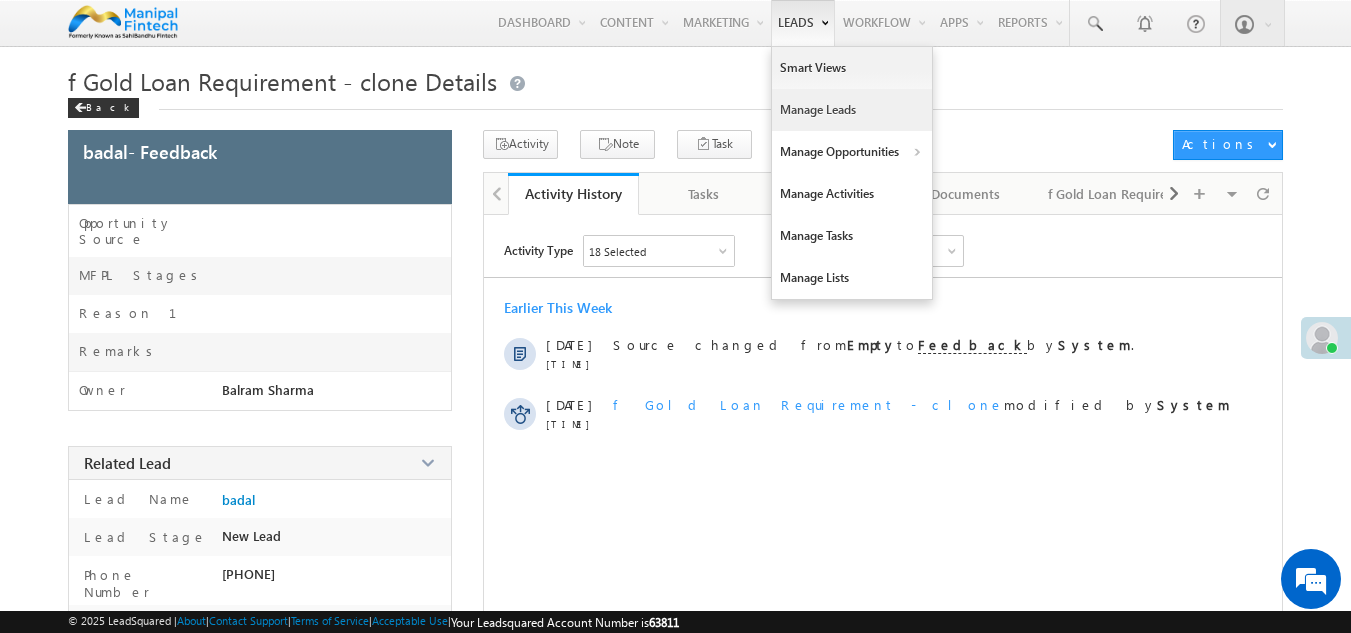 click on "Manage Leads" at bounding box center [852, 110] 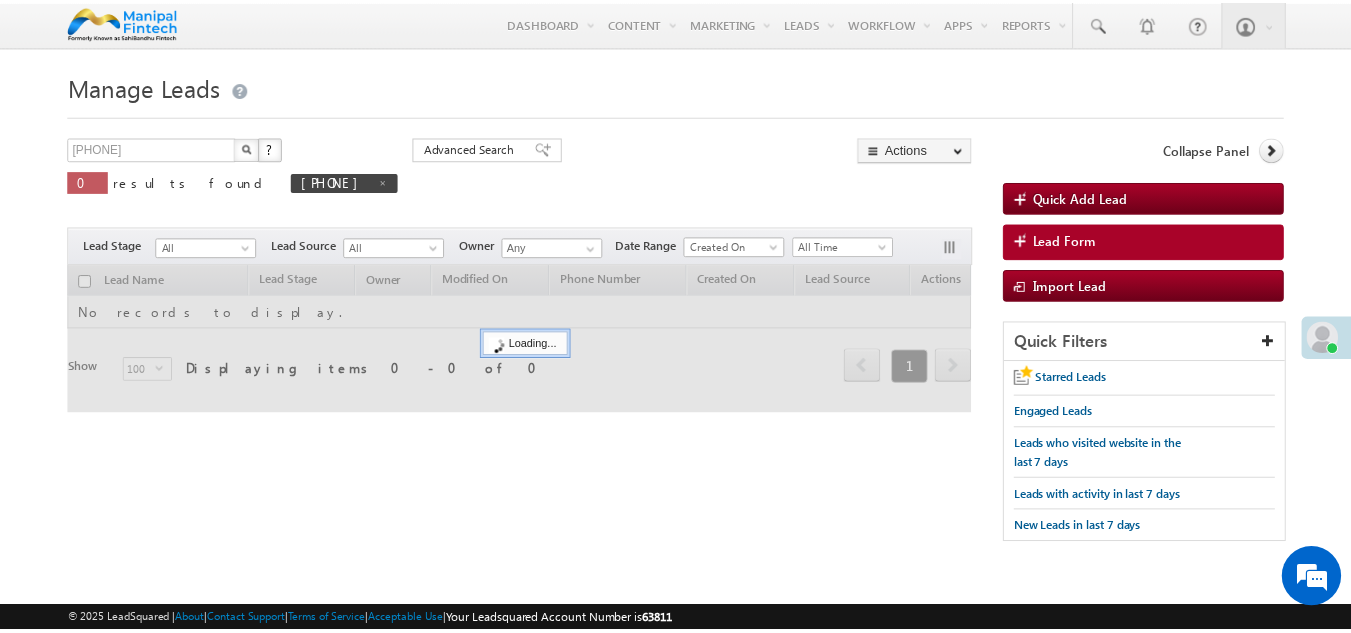 scroll, scrollTop: 0, scrollLeft: 0, axis: both 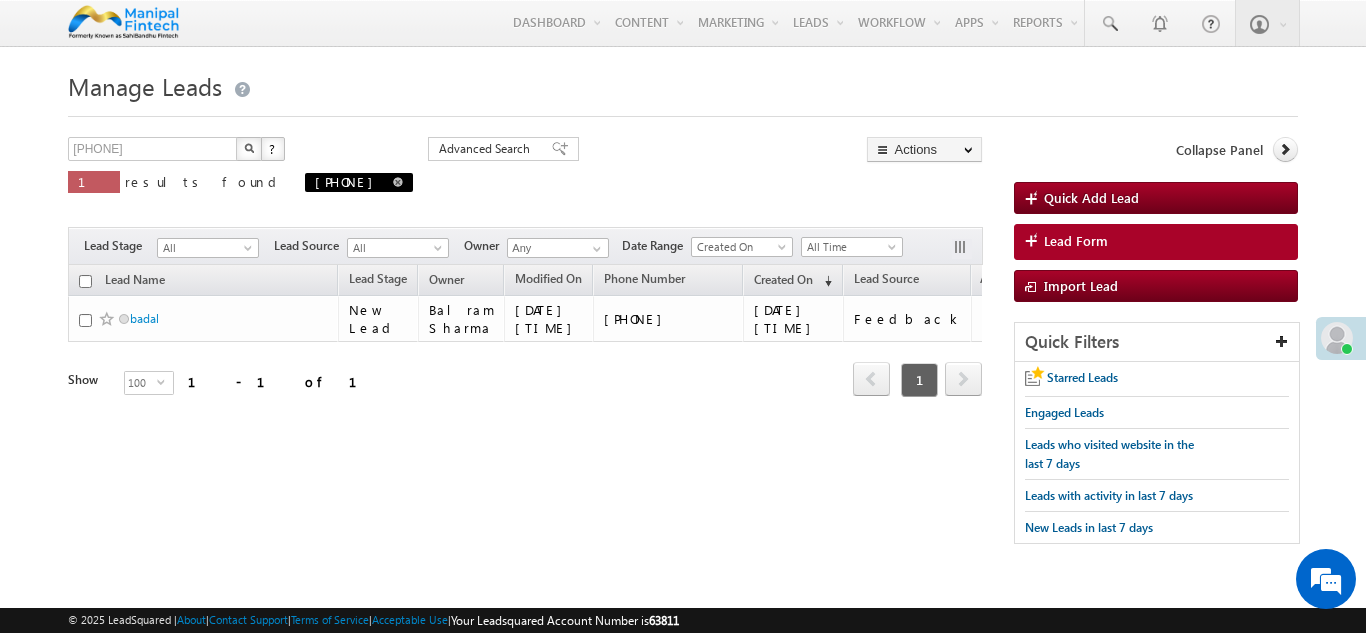 click at bounding box center [398, 182] 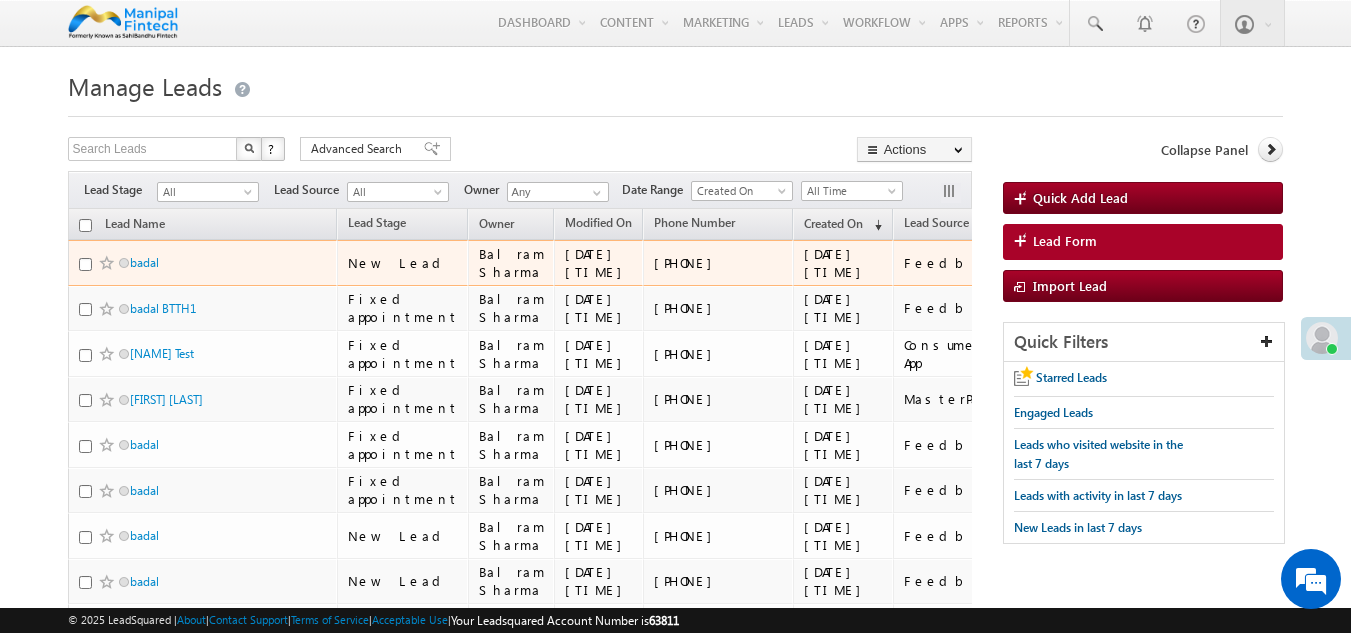 scroll, scrollTop: 0, scrollLeft: 0, axis: both 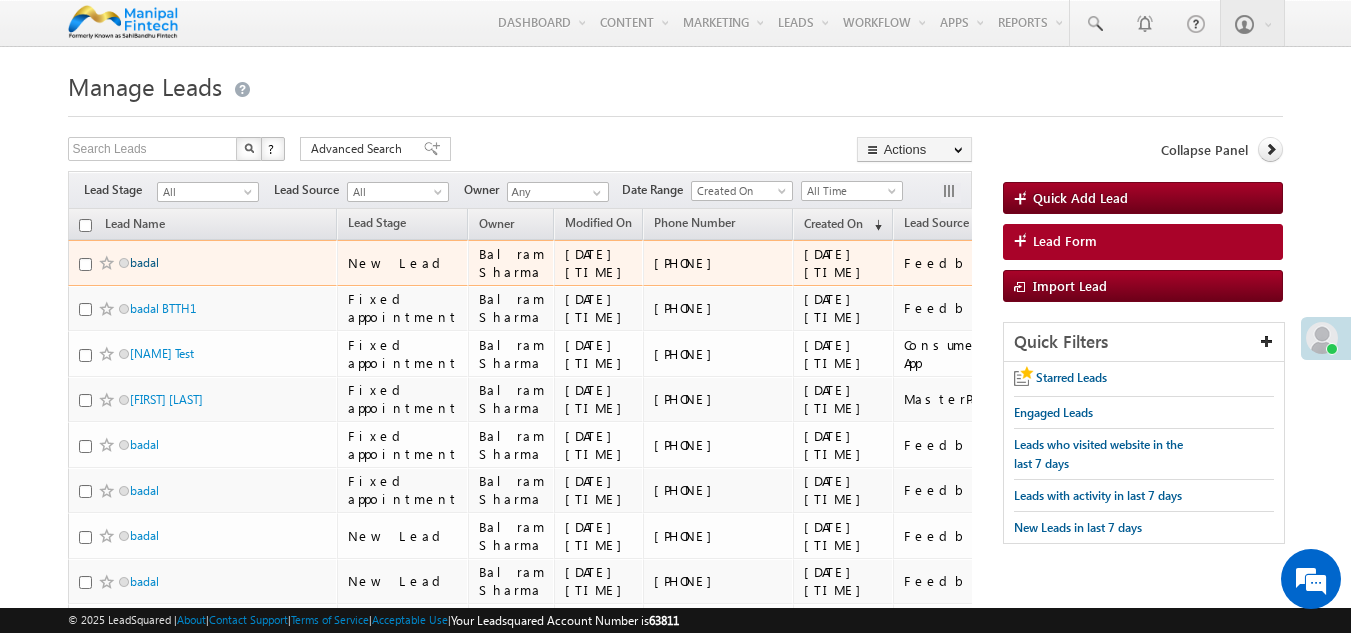 click on "badal" at bounding box center (144, 262) 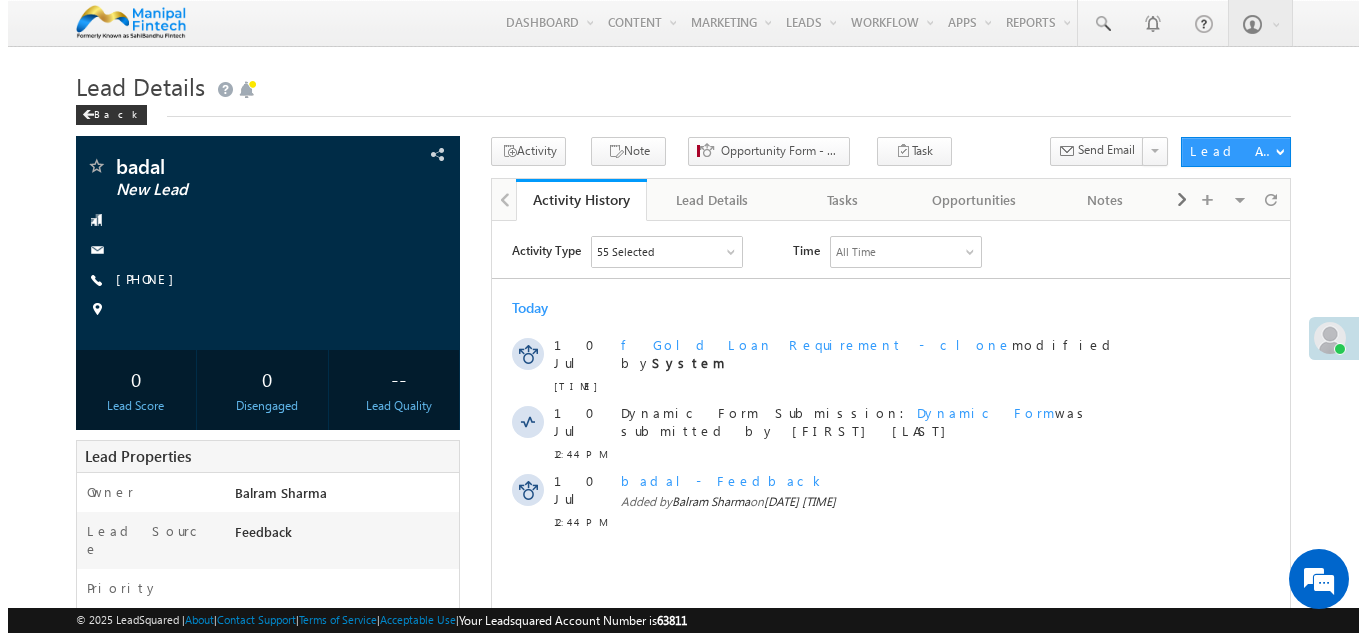 scroll, scrollTop: 0, scrollLeft: 0, axis: both 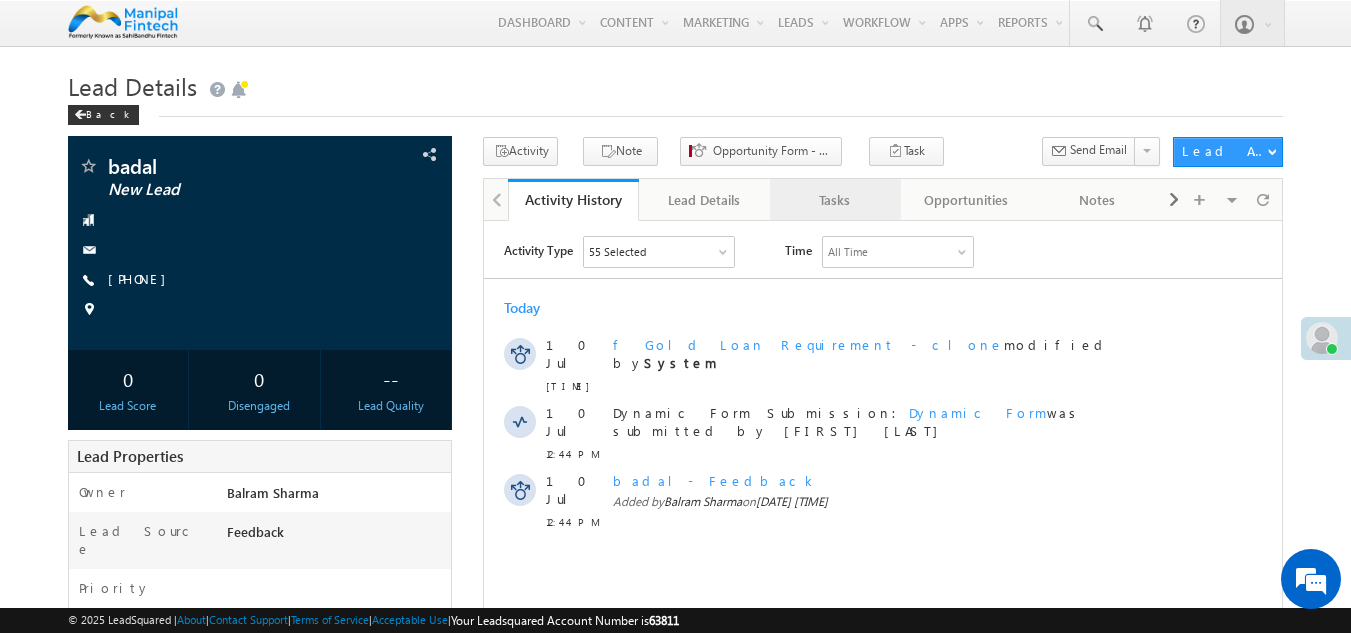 click on "Tasks" at bounding box center [835, 200] 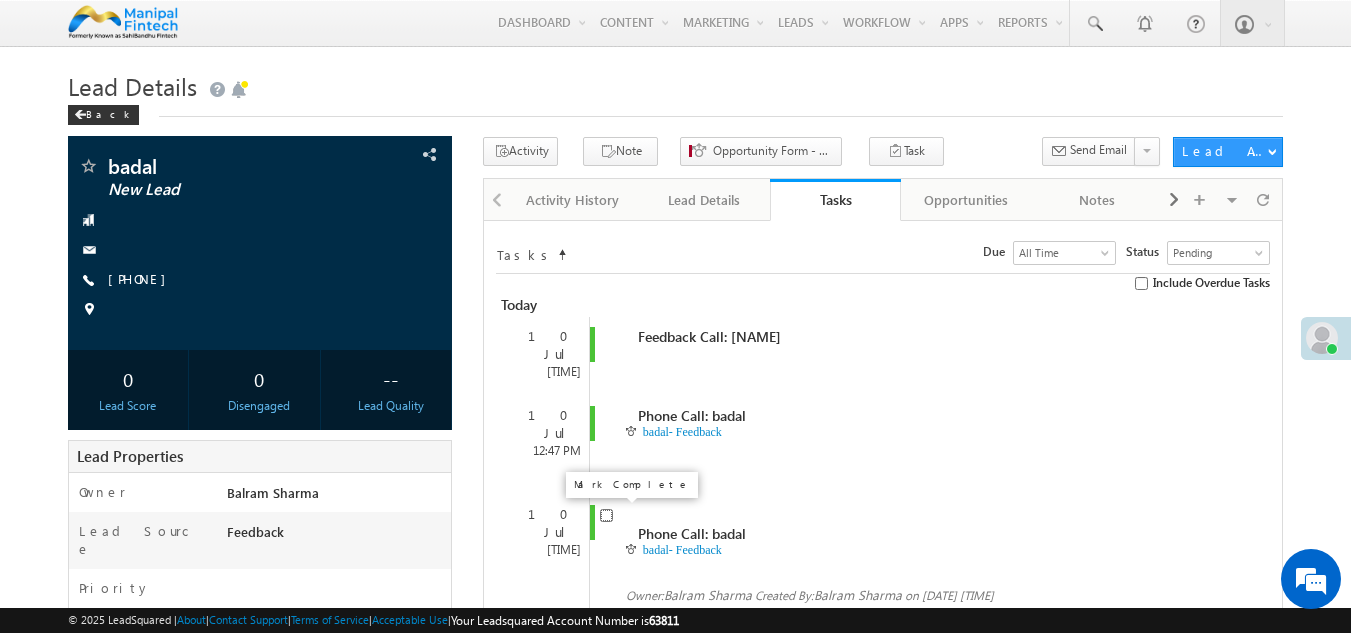 click at bounding box center [606, 515] 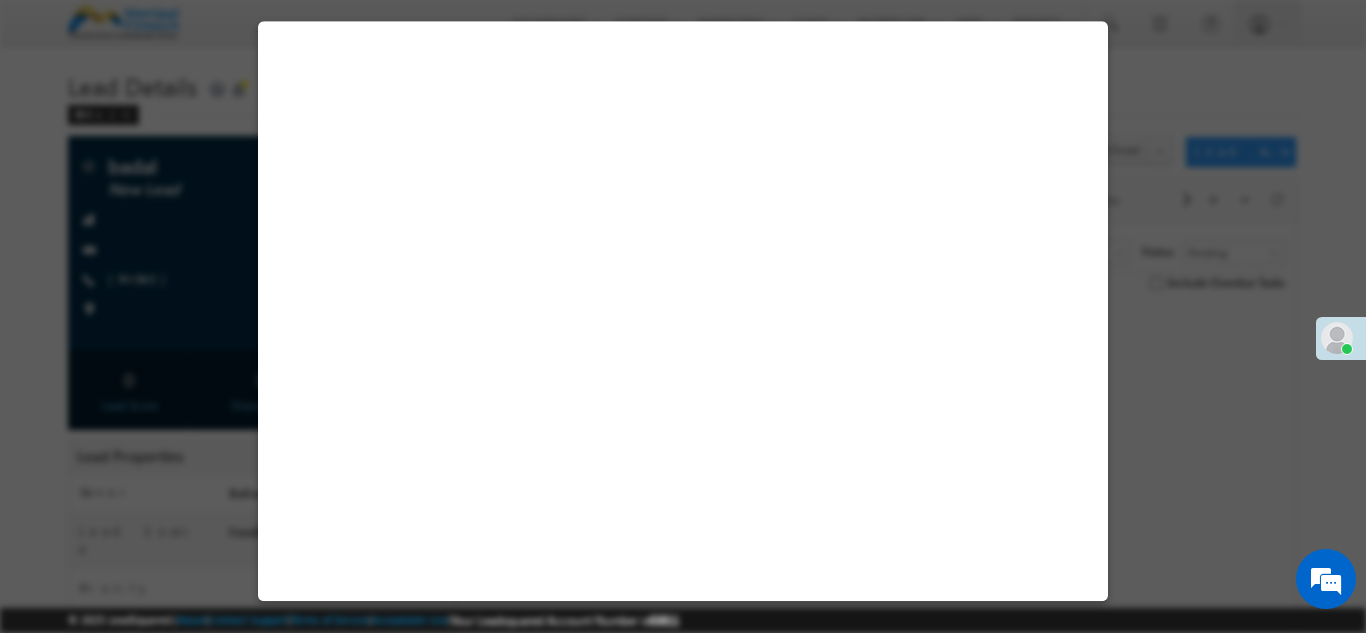 select on "Feedback" 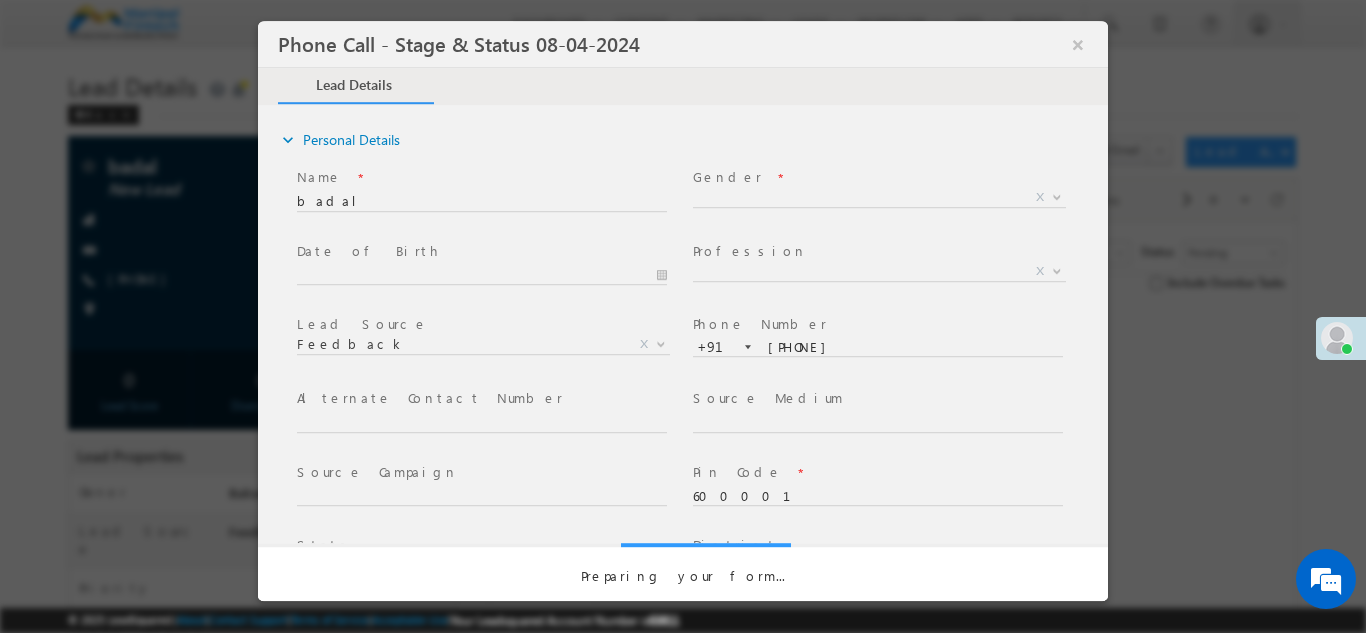 select on "Open" 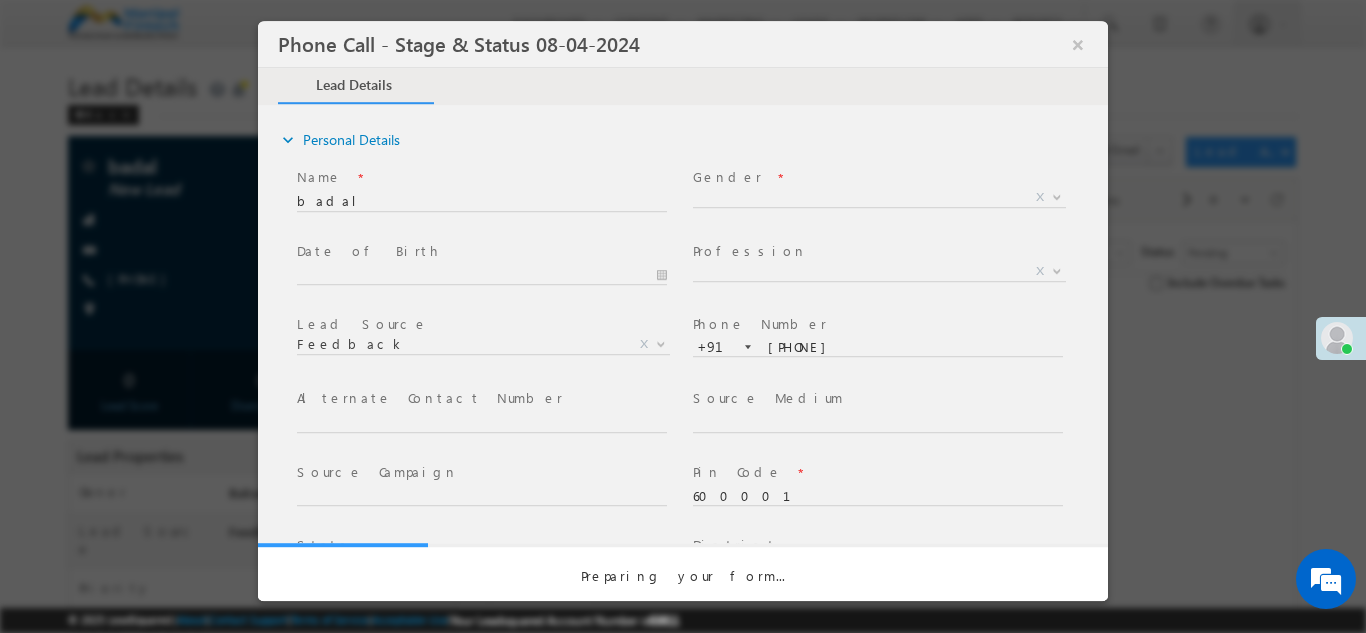 scroll, scrollTop: 0, scrollLeft: 0, axis: both 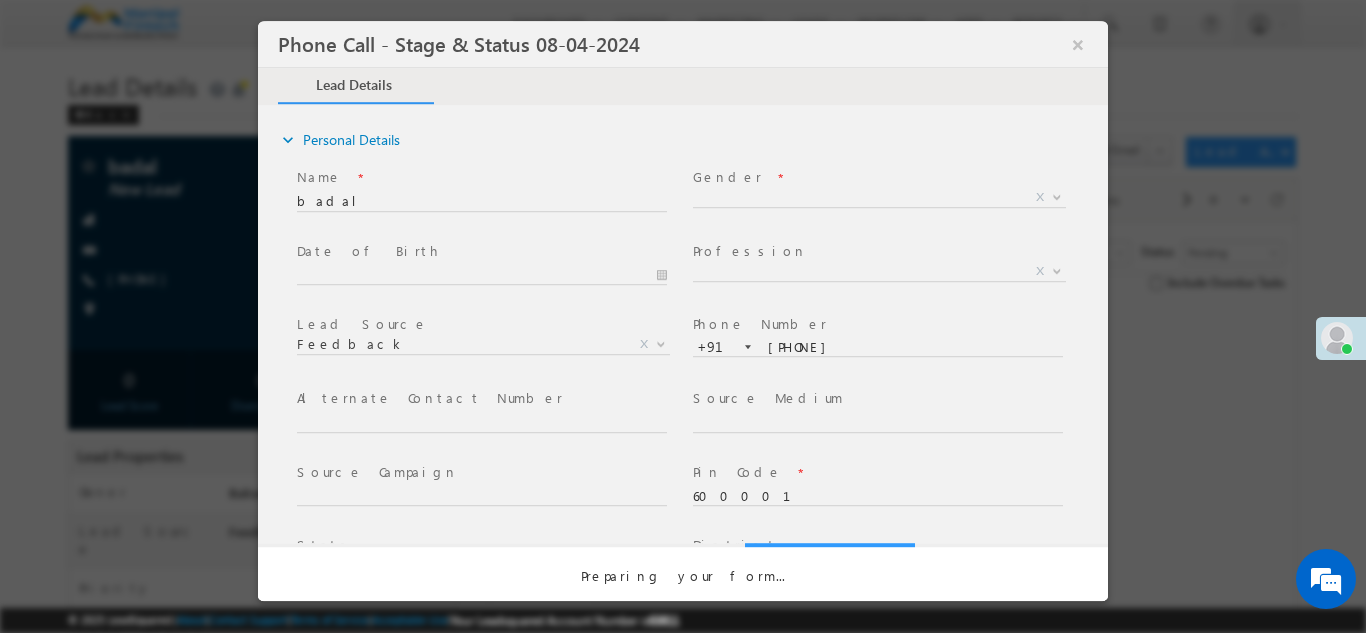 select on "Fresh Lead" 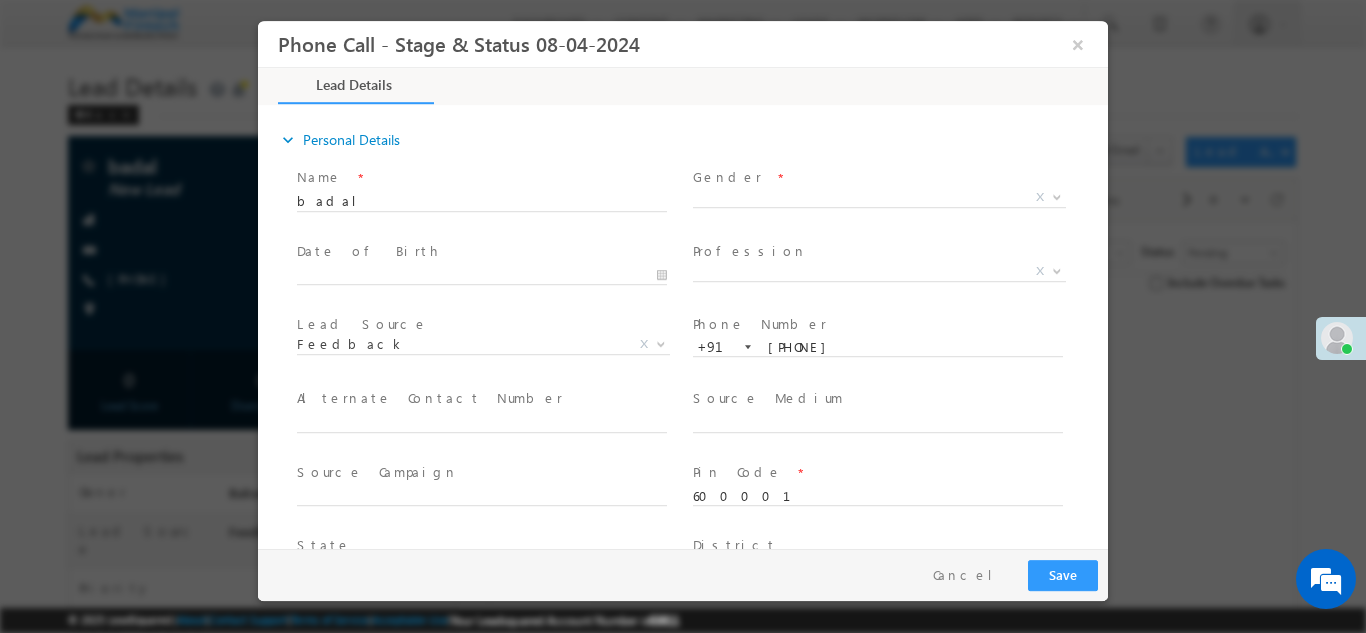 type on "07/10/25 12:52 PM" 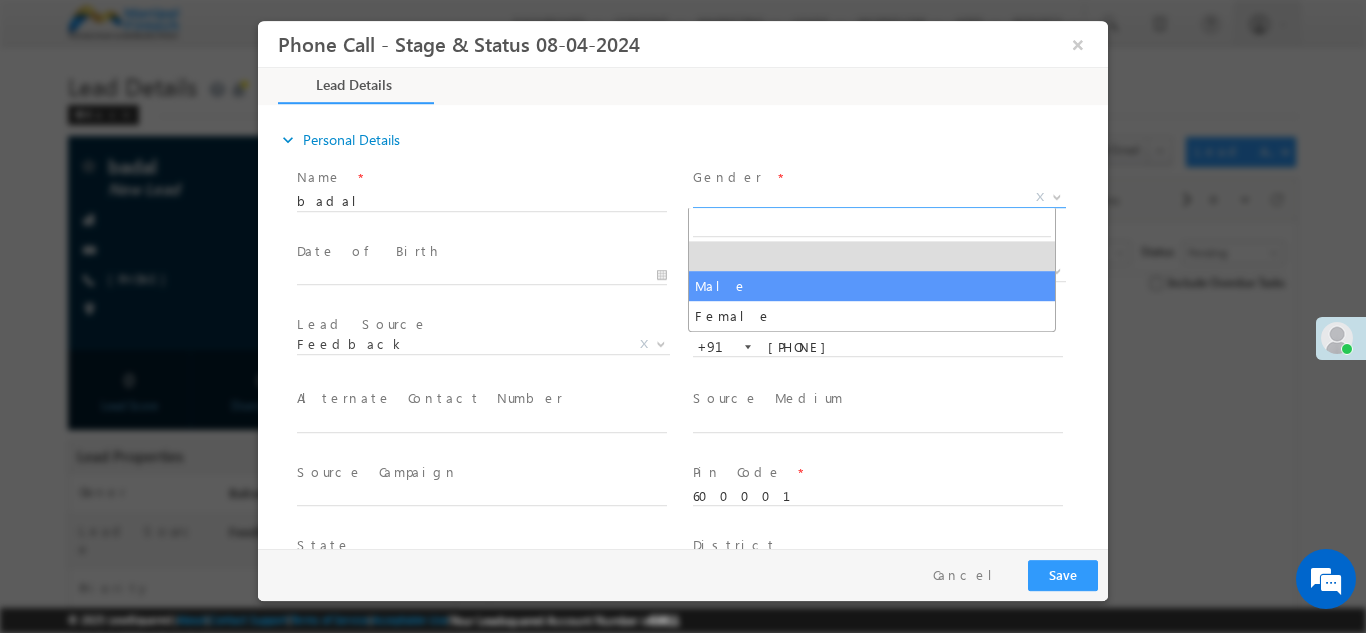 scroll, scrollTop: 0, scrollLeft: 0, axis: both 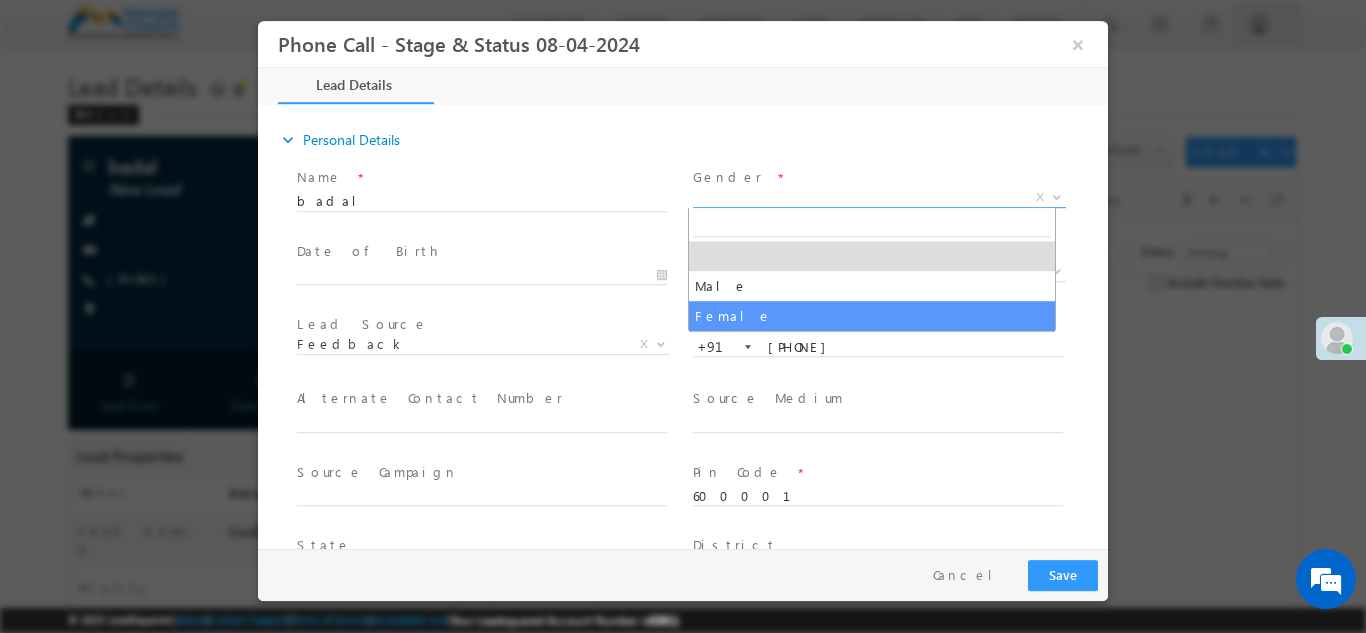 drag, startPoint x: 756, startPoint y: 194, endPoint x: 730, endPoint y: 310, distance: 118.87809 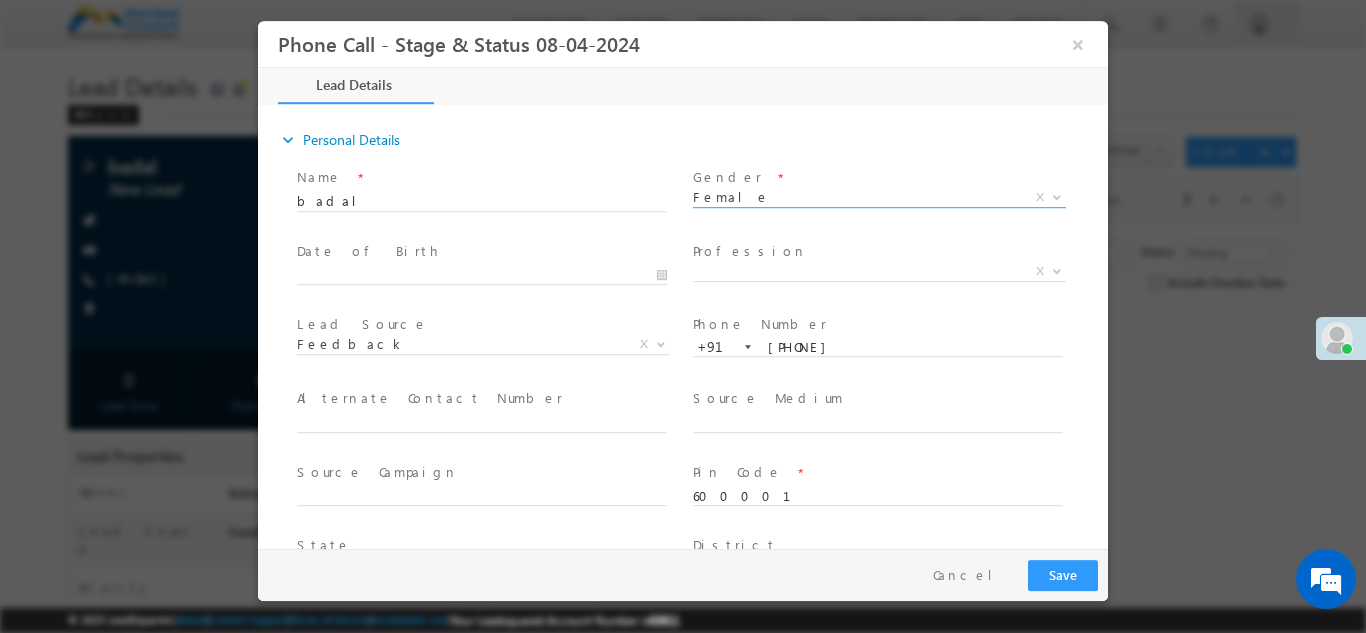 click on "Phone Number
*
+91-7601845865 7601845865 +91" at bounding box center (887, 345) 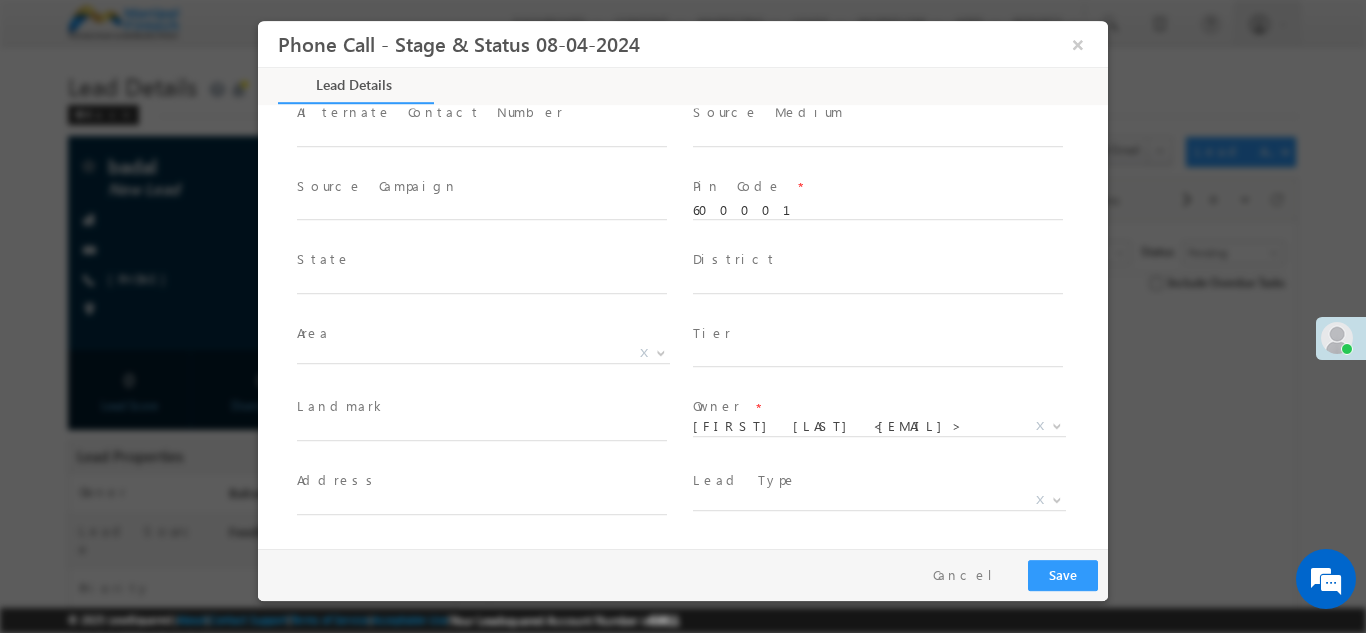 scroll, scrollTop: 439, scrollLeft: 0, axis: vertical 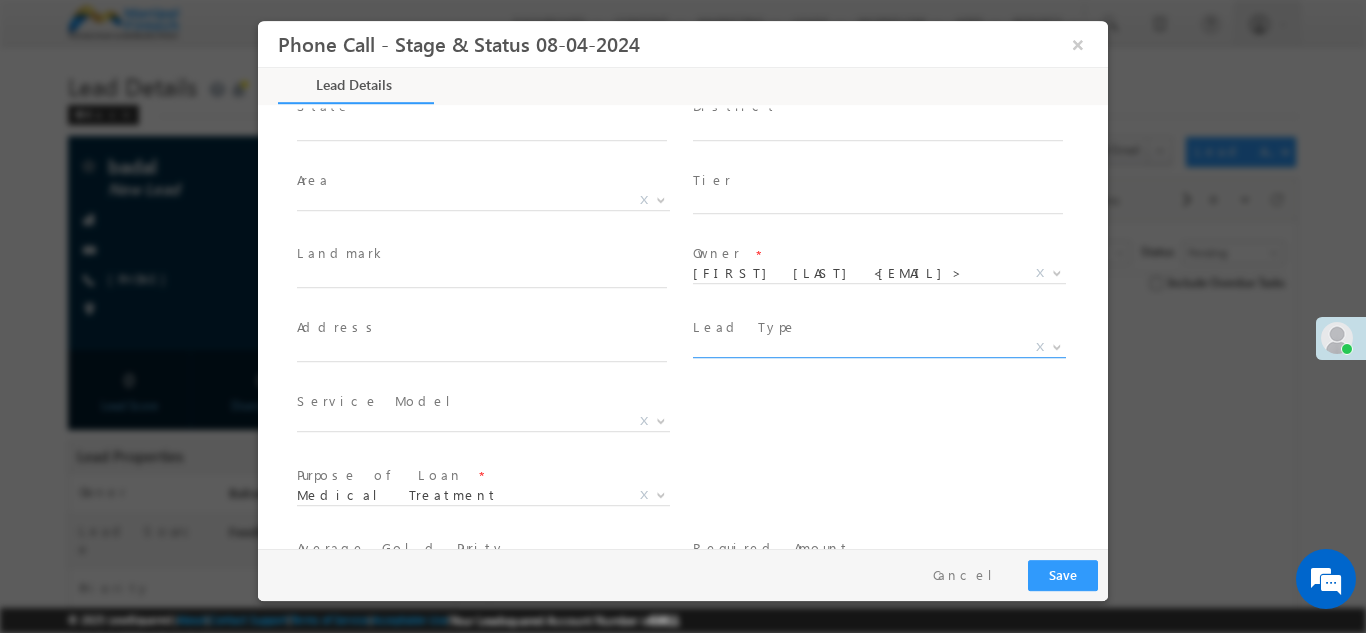 click on "X" at bounding box center [879, 347] 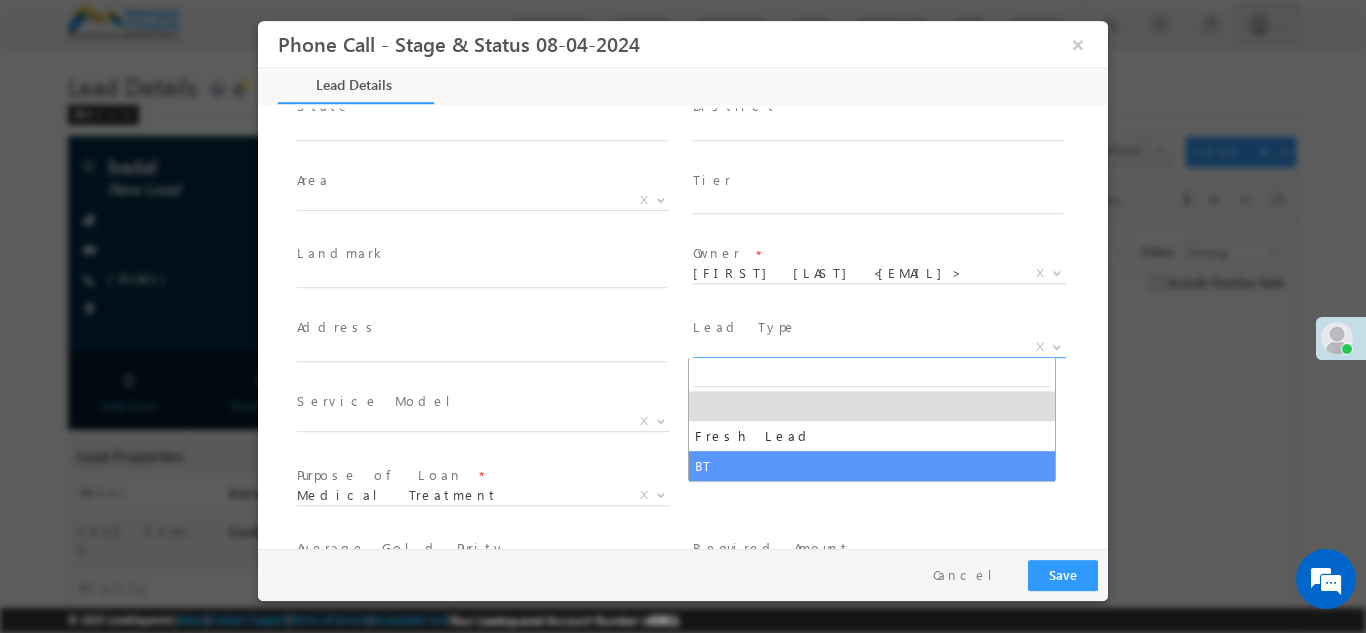 select on "BT" 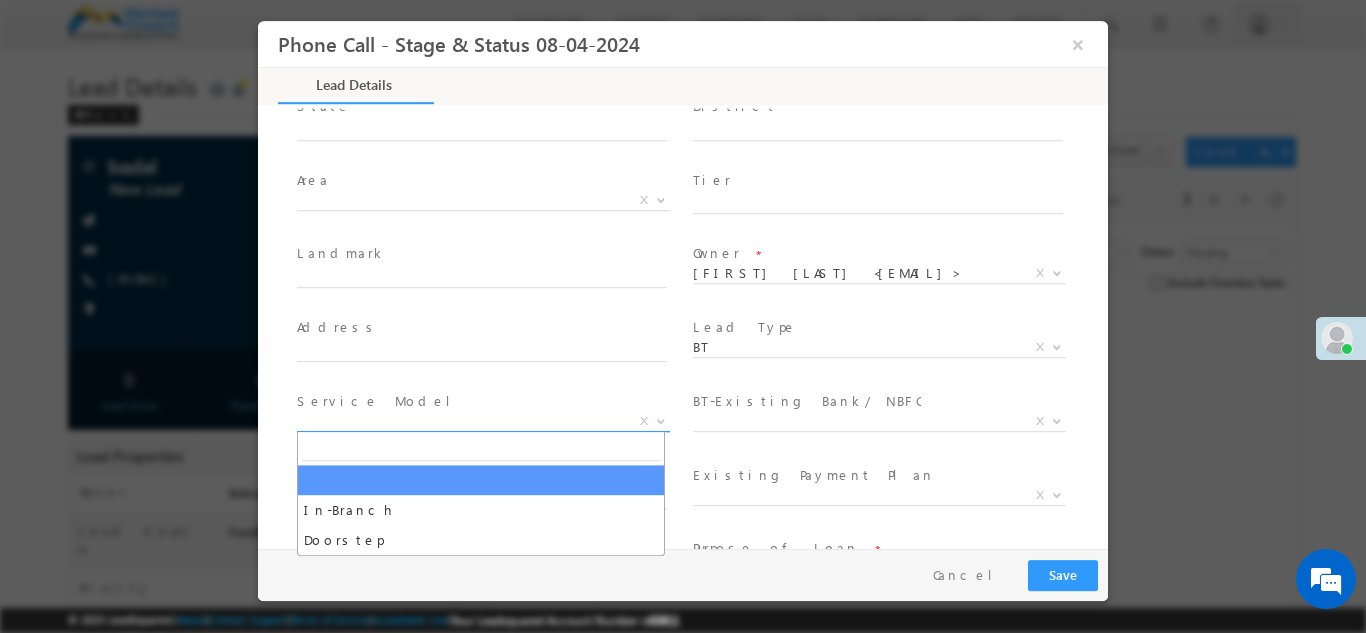 click on "X" at bounding box center [483, 421] 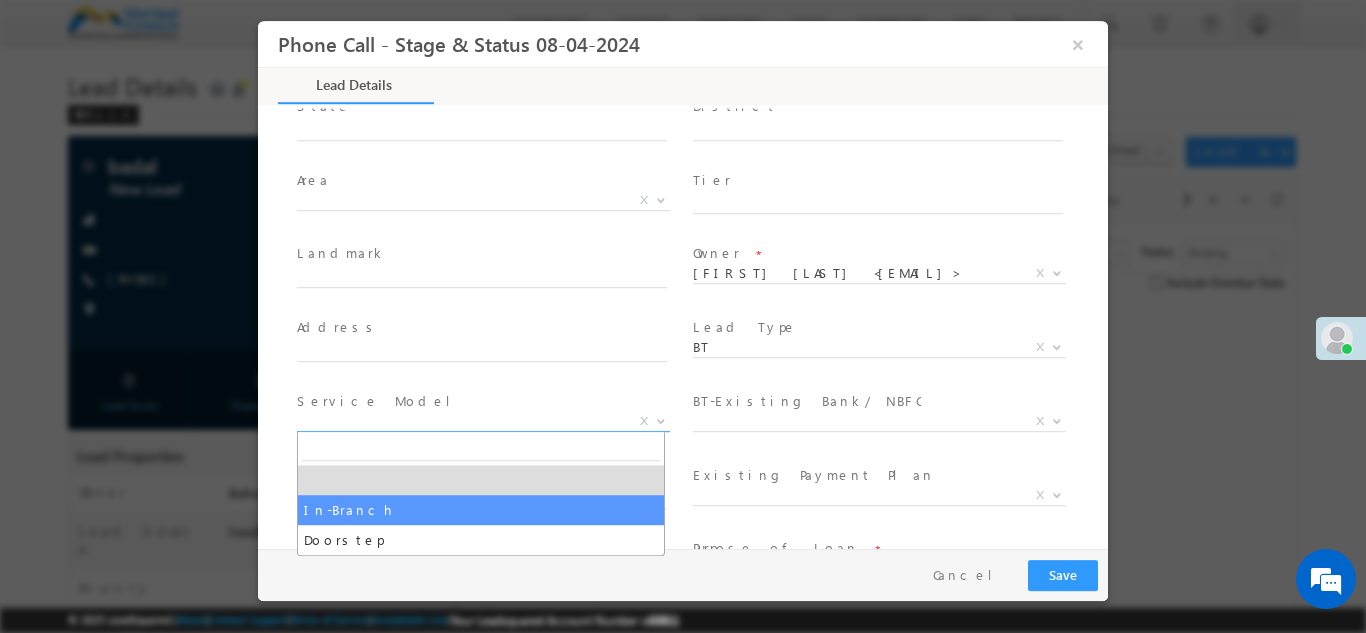 select on "In-Branch" 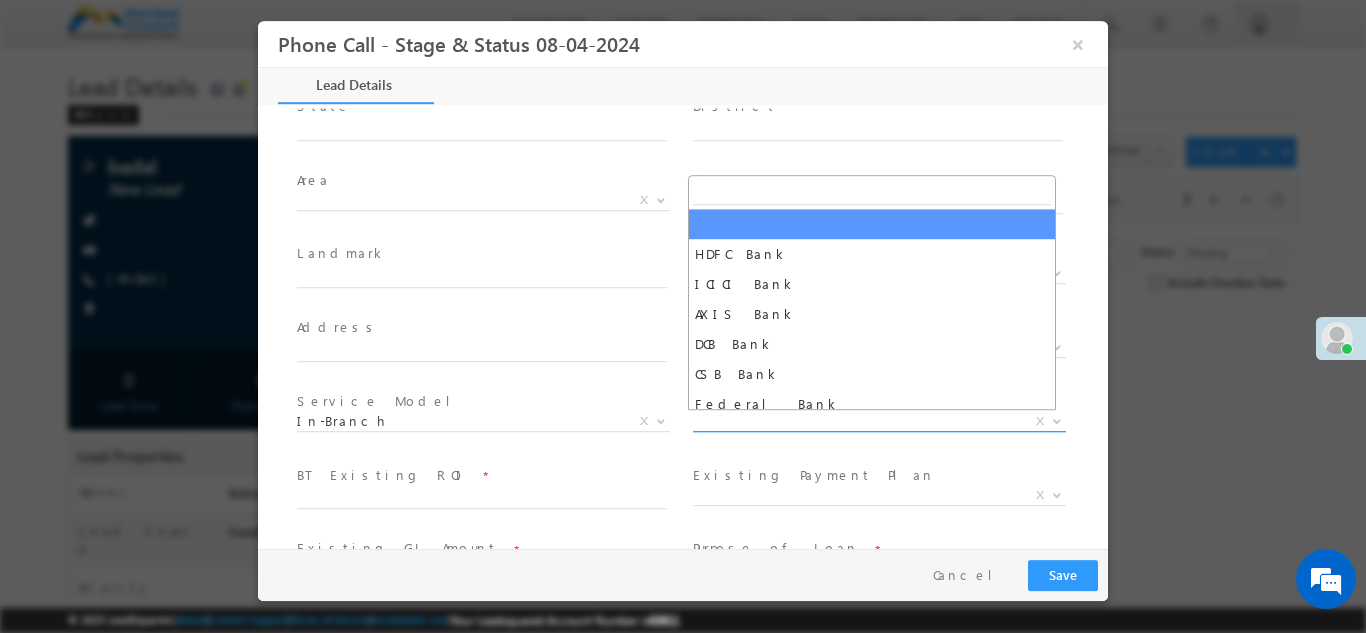 click on "X" at bounding box center [879, 421] 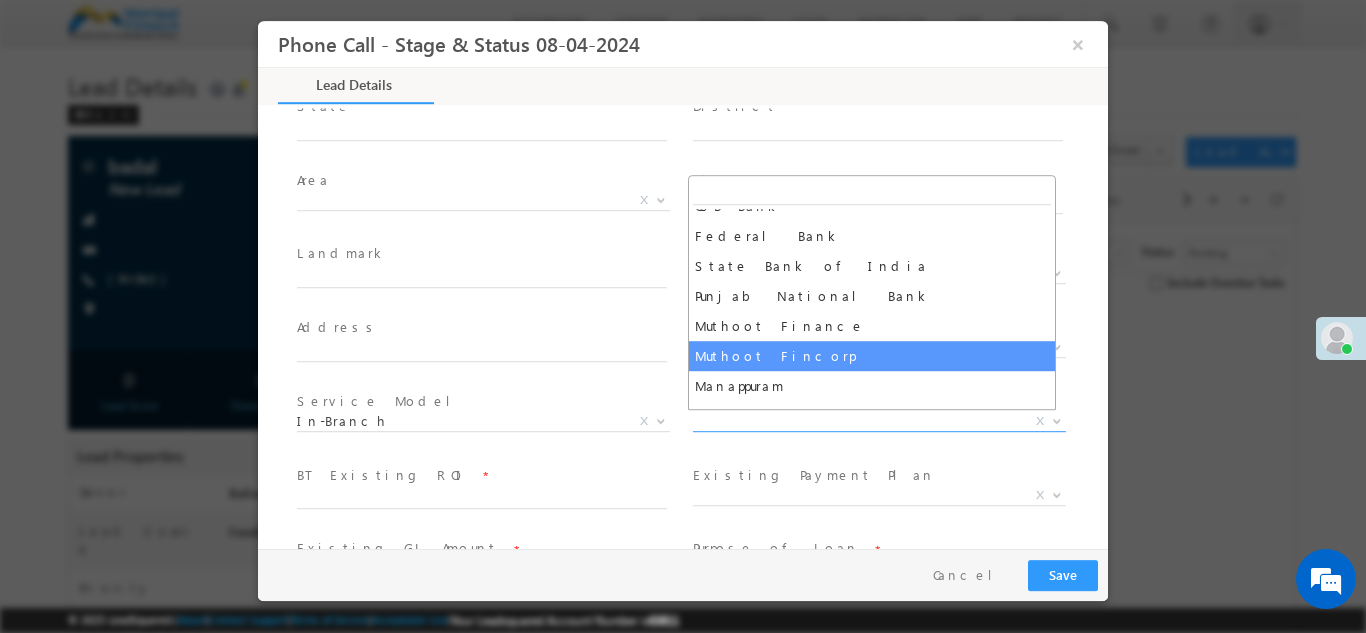 scroll, scrollTop: 169, scrollLeft: 0, axis: vertical 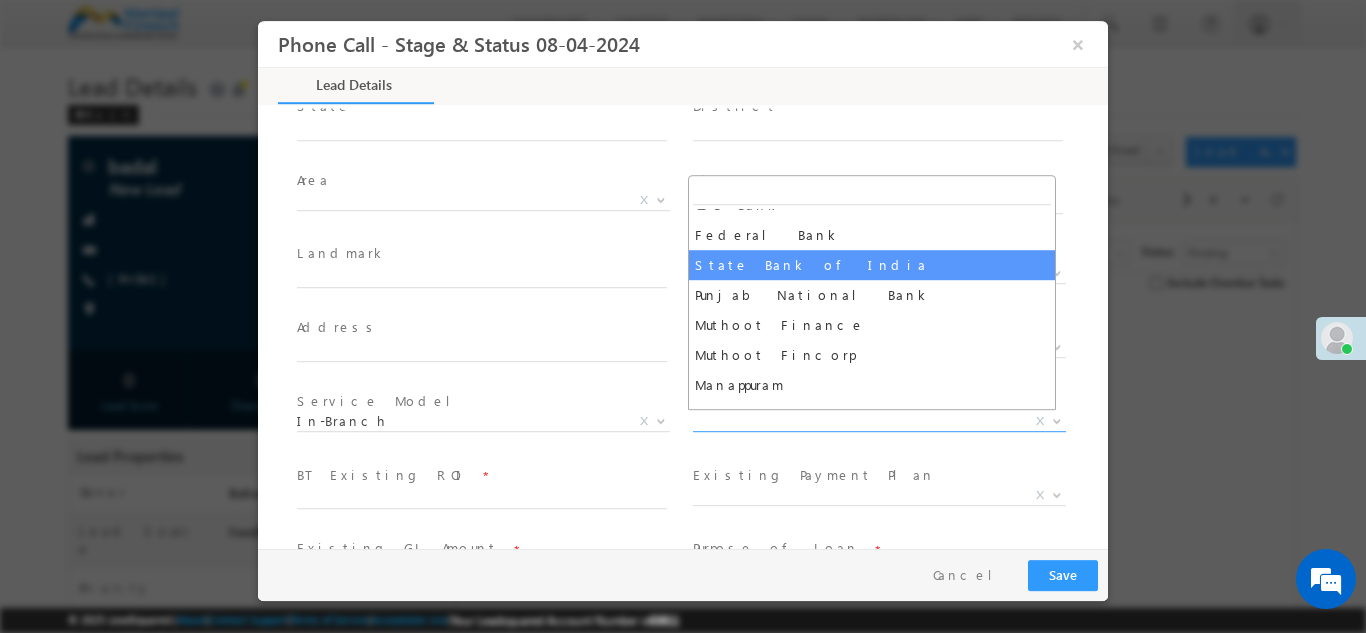 select on "State Bank of India" 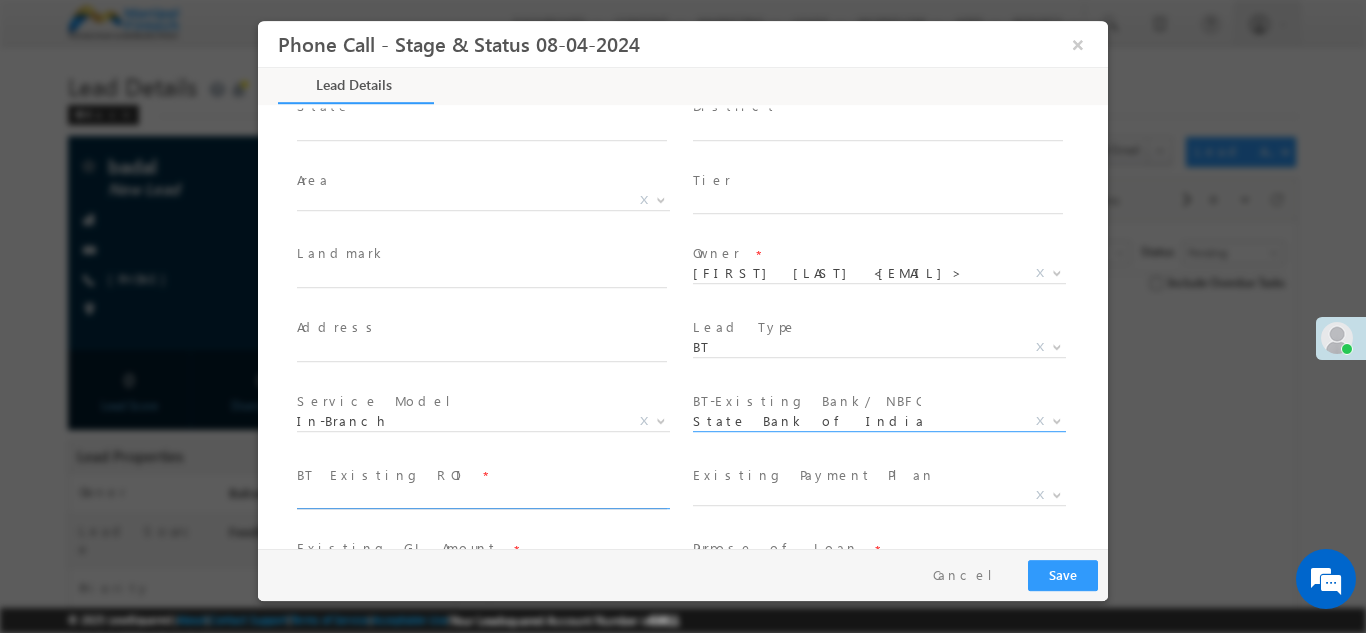 click at bounding box center [482, 499] 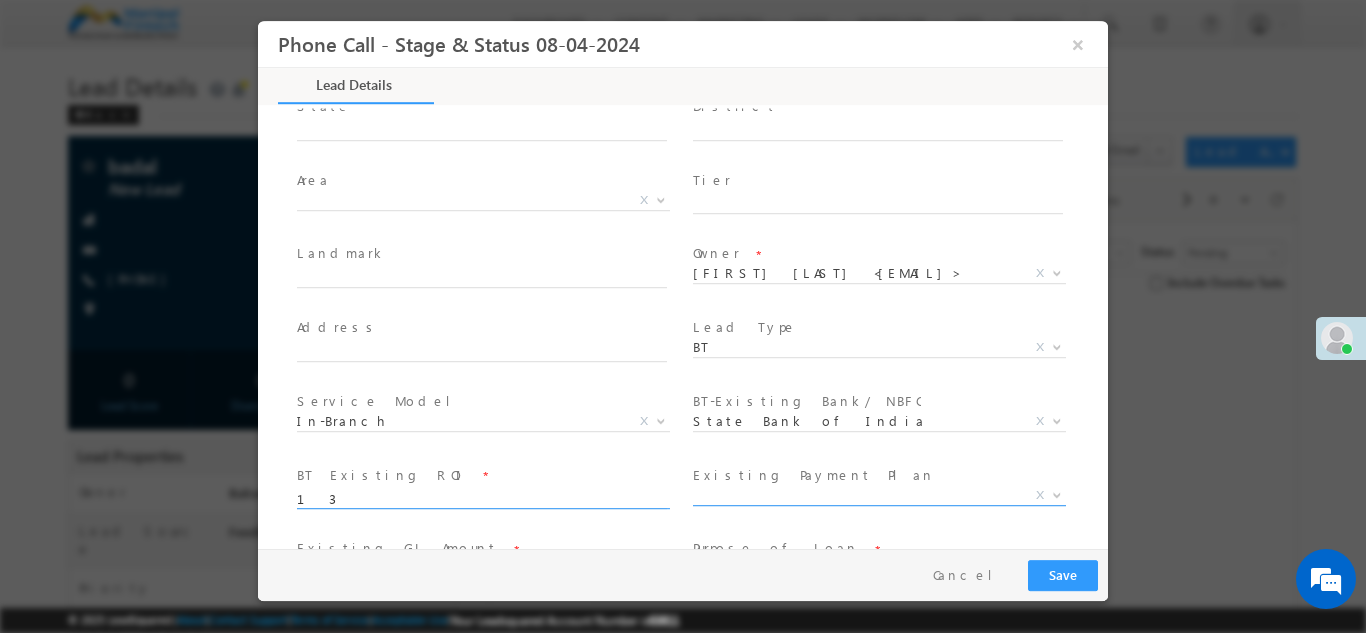type on "13" 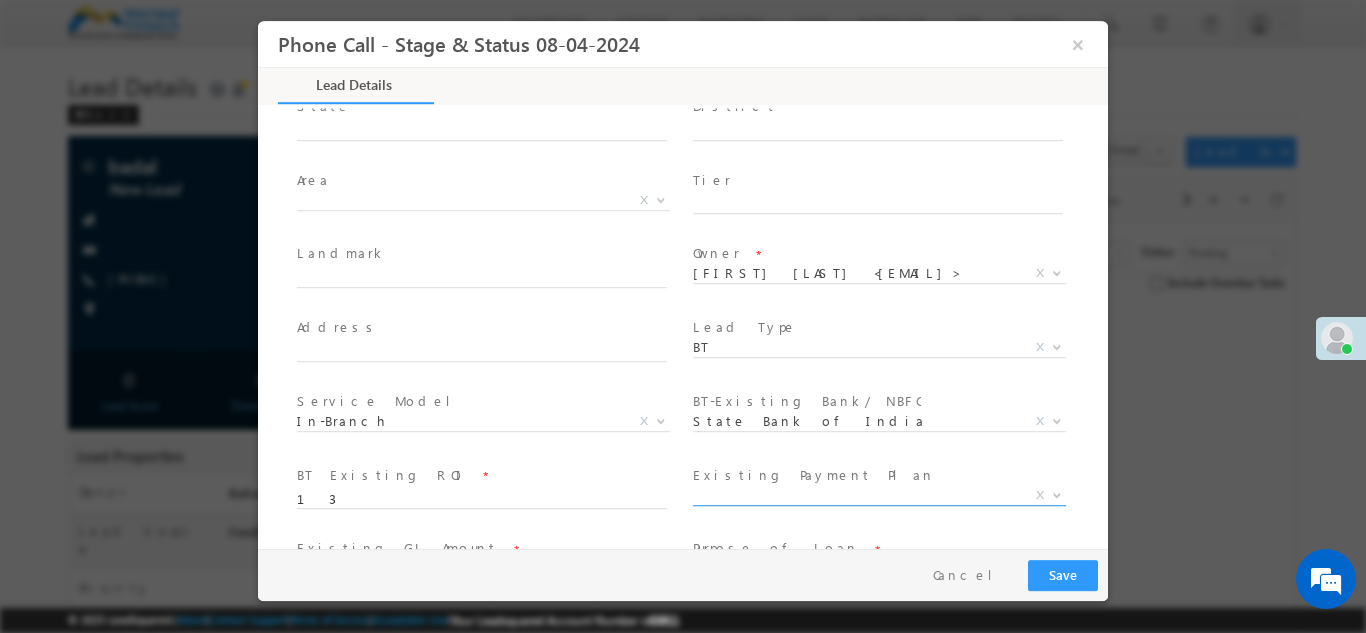 click on "X" at bounding box center [879, 499] 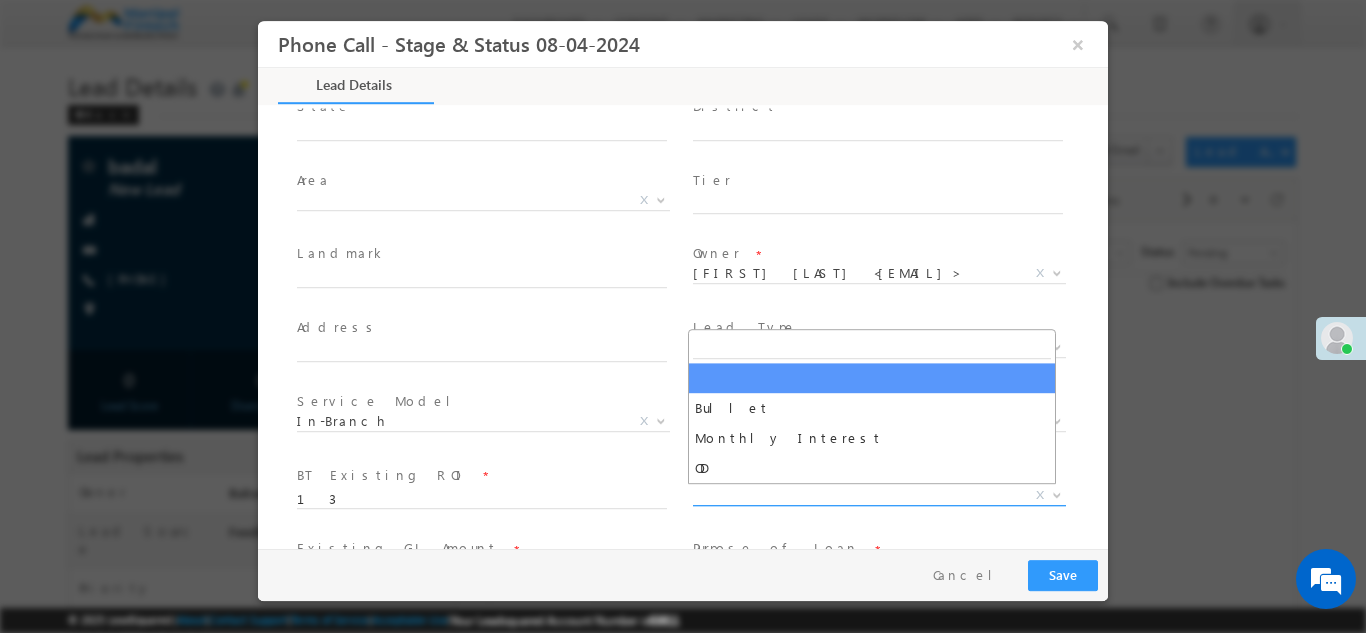 click on "X" at bounding box center (879, 495) 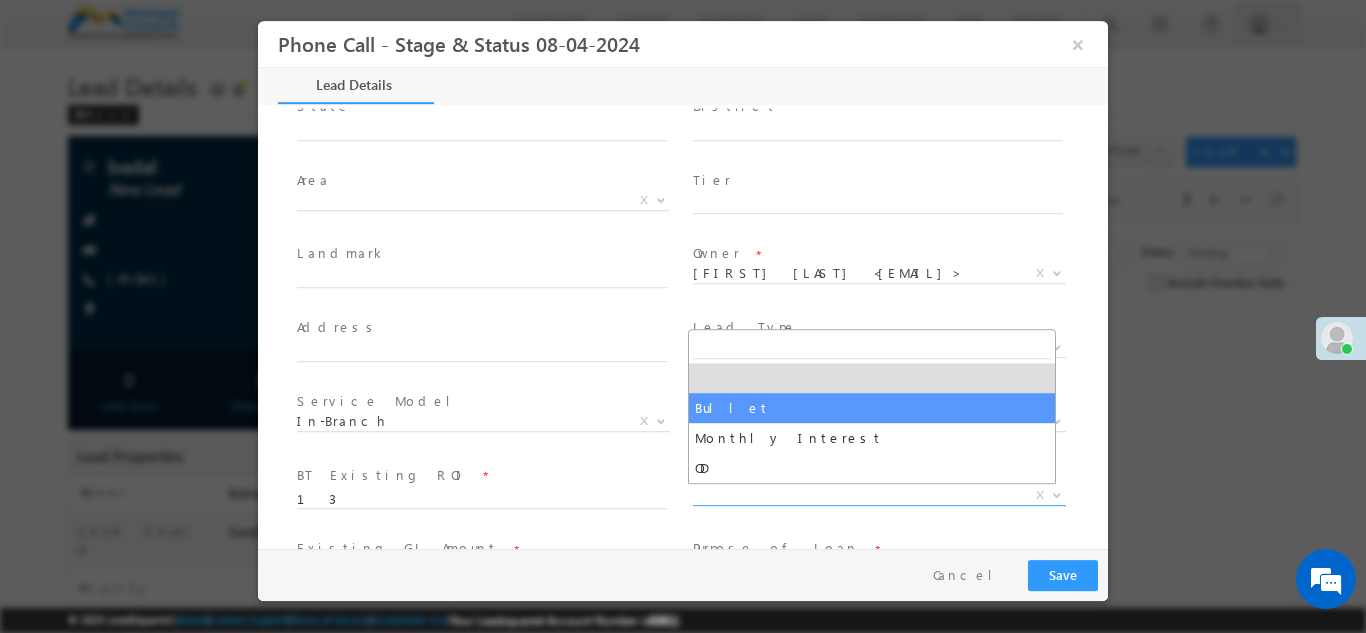 select on "Bullet" 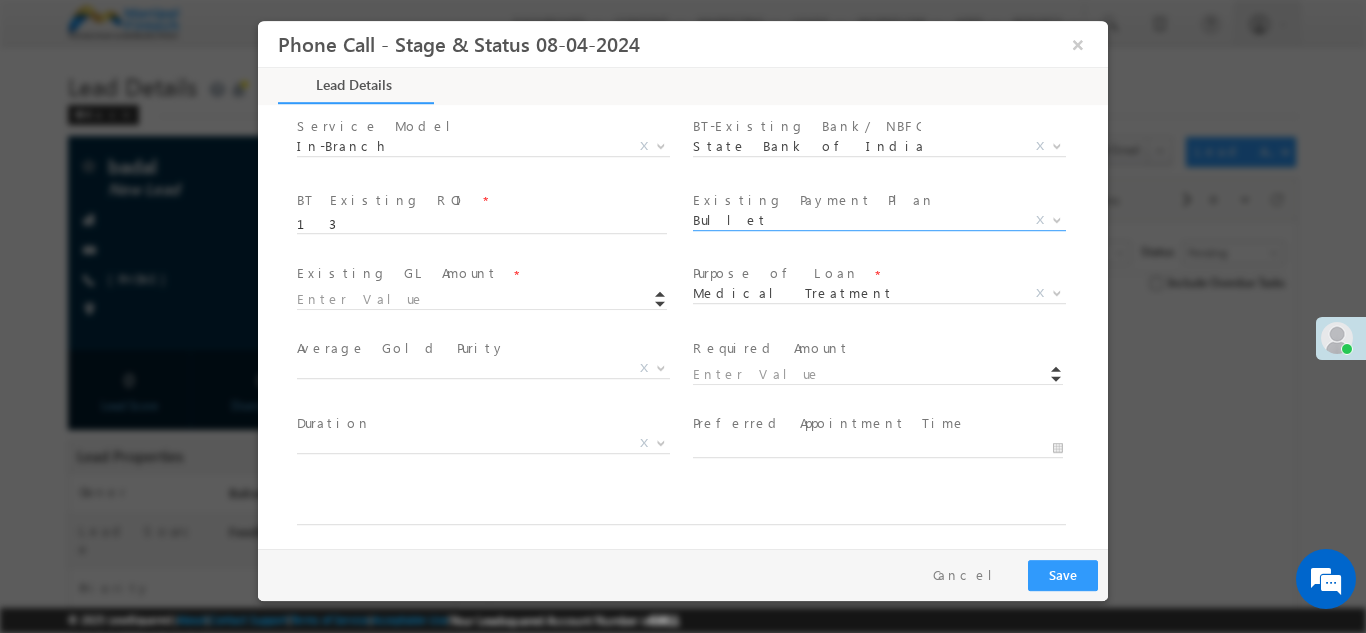 scroll, scrollTop: 716, scrollLeft: 0, axis: vertical 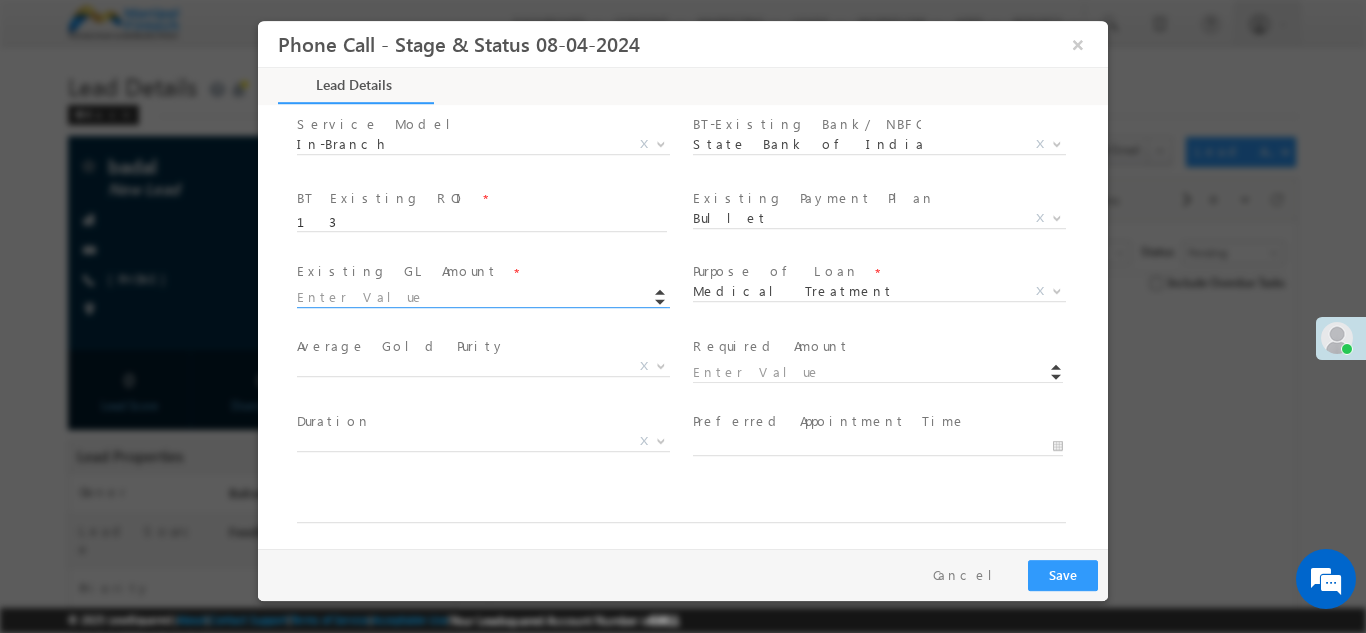 click at bounding box center (482, 297) 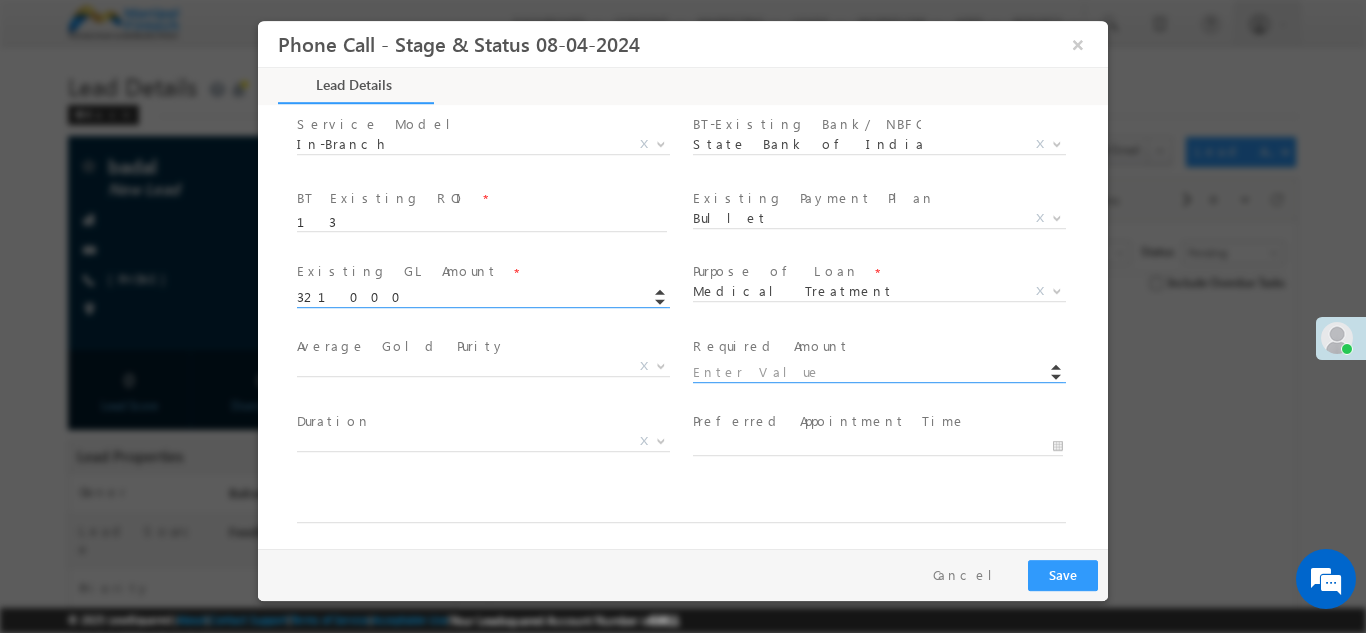 type on "321000.00" 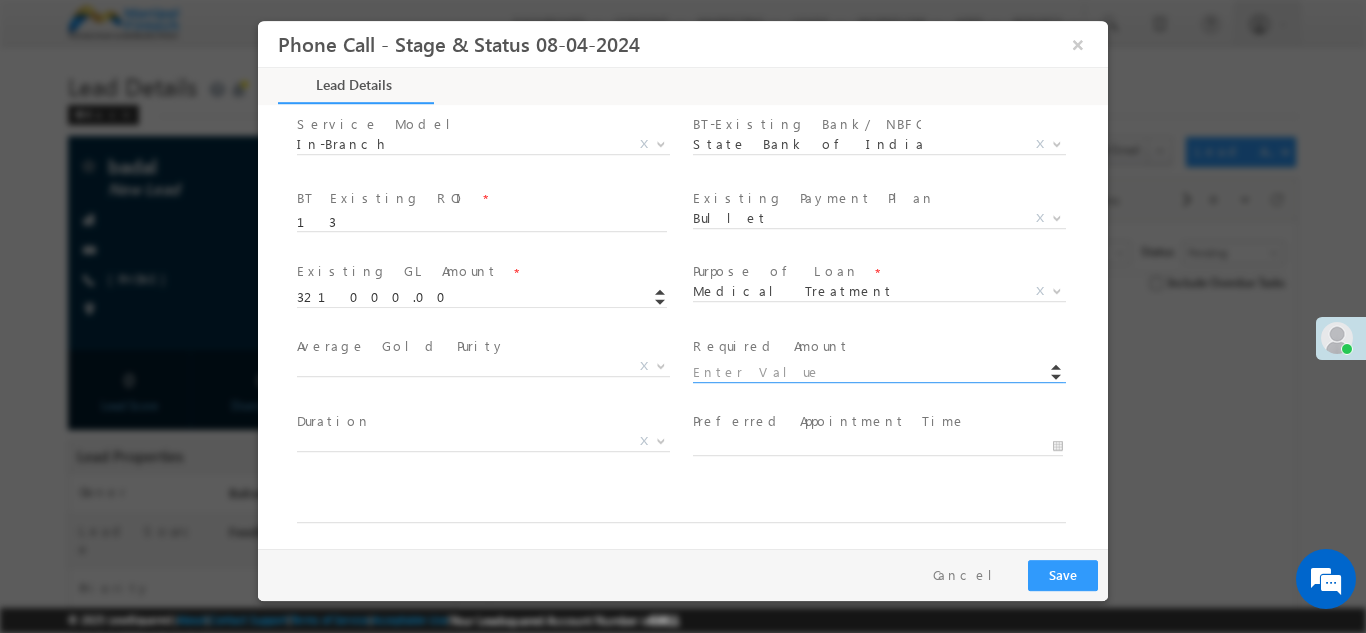 click at bounding box center [878, 372] 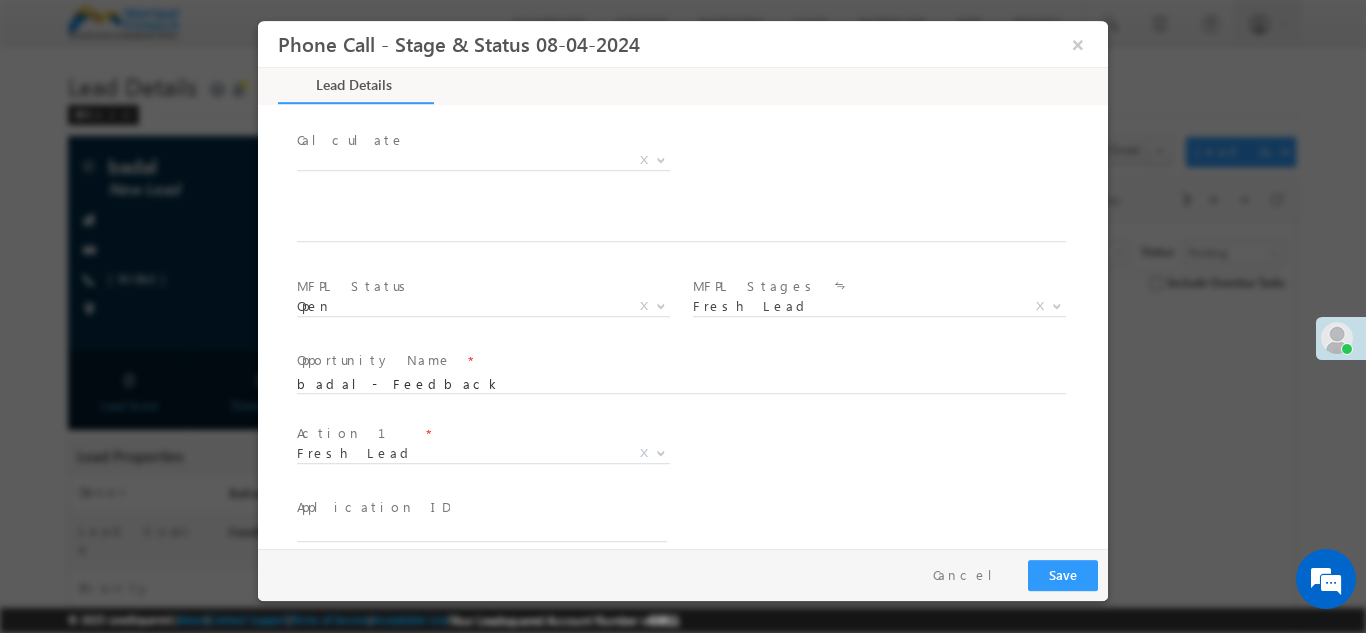 scroll, scrollTop: 1243, scrollLeft: 0, axis: vertical 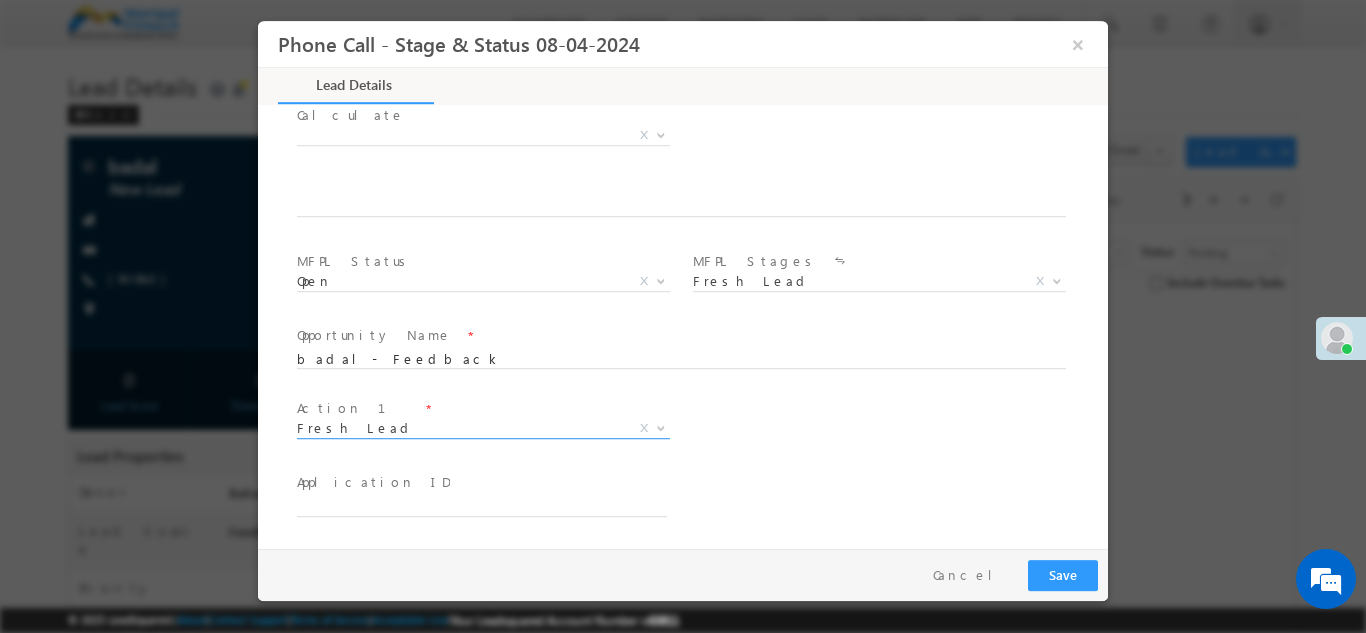 type on "210000.00" 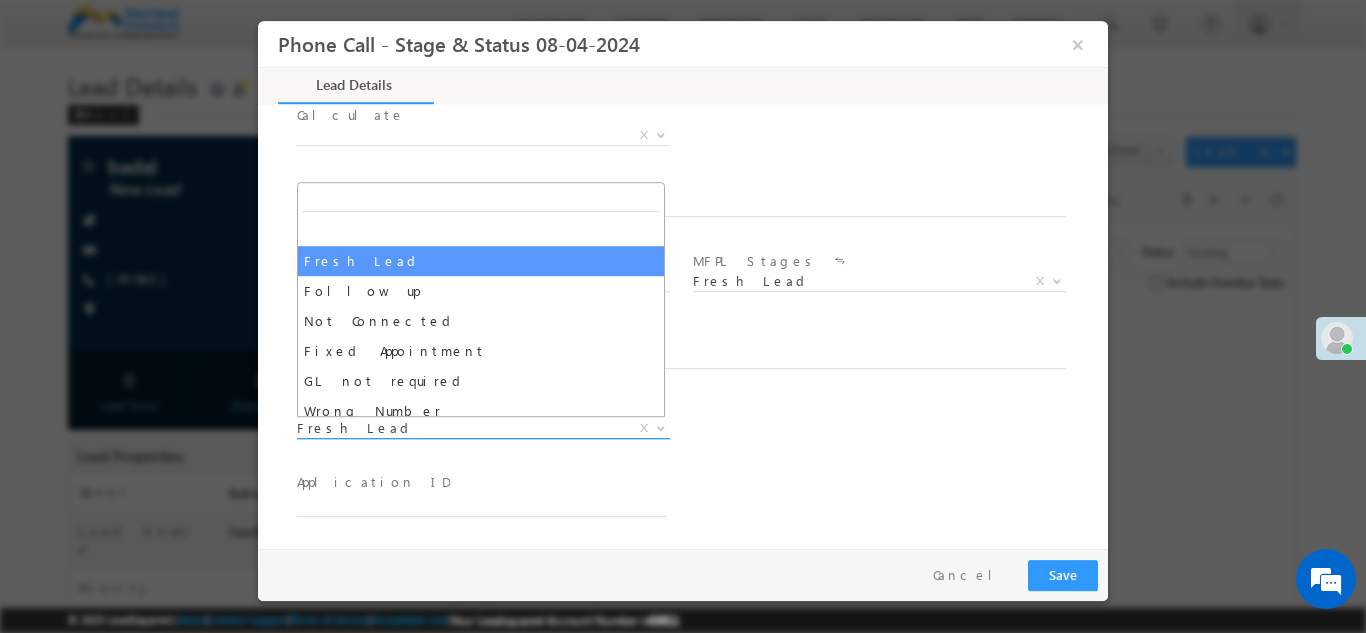 click on "Fresh Lead" at bounding box center (459, 427) 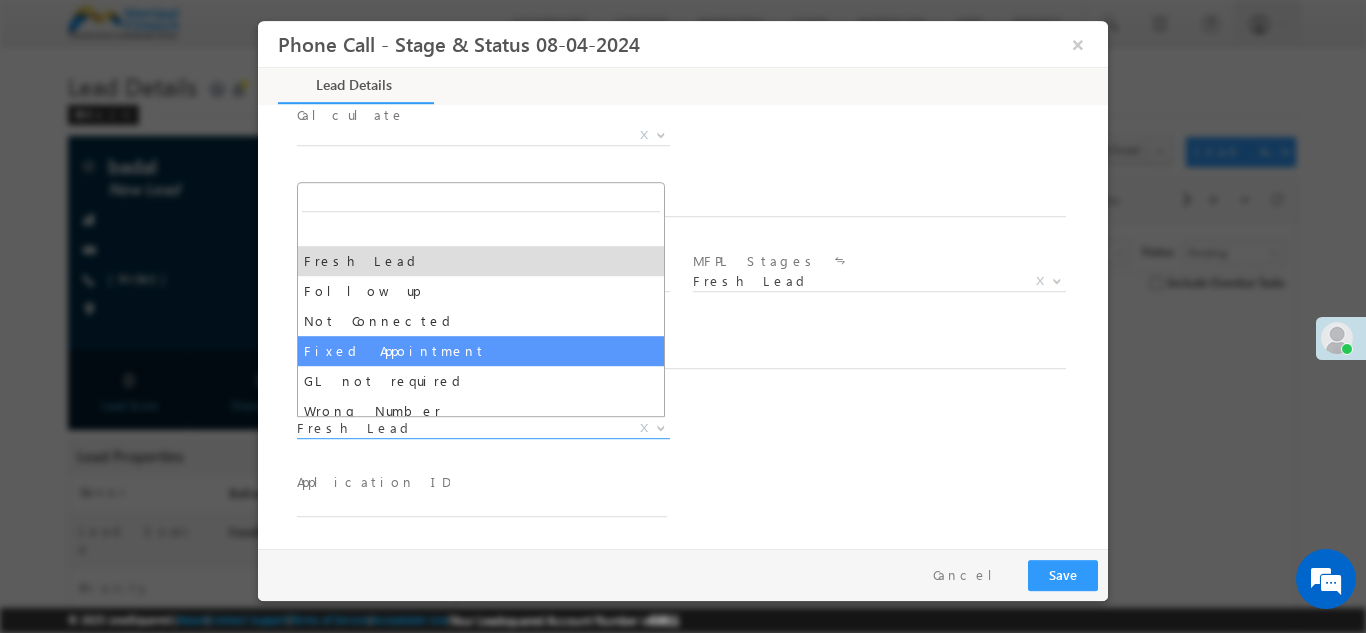 select on "Fixed Appointment" 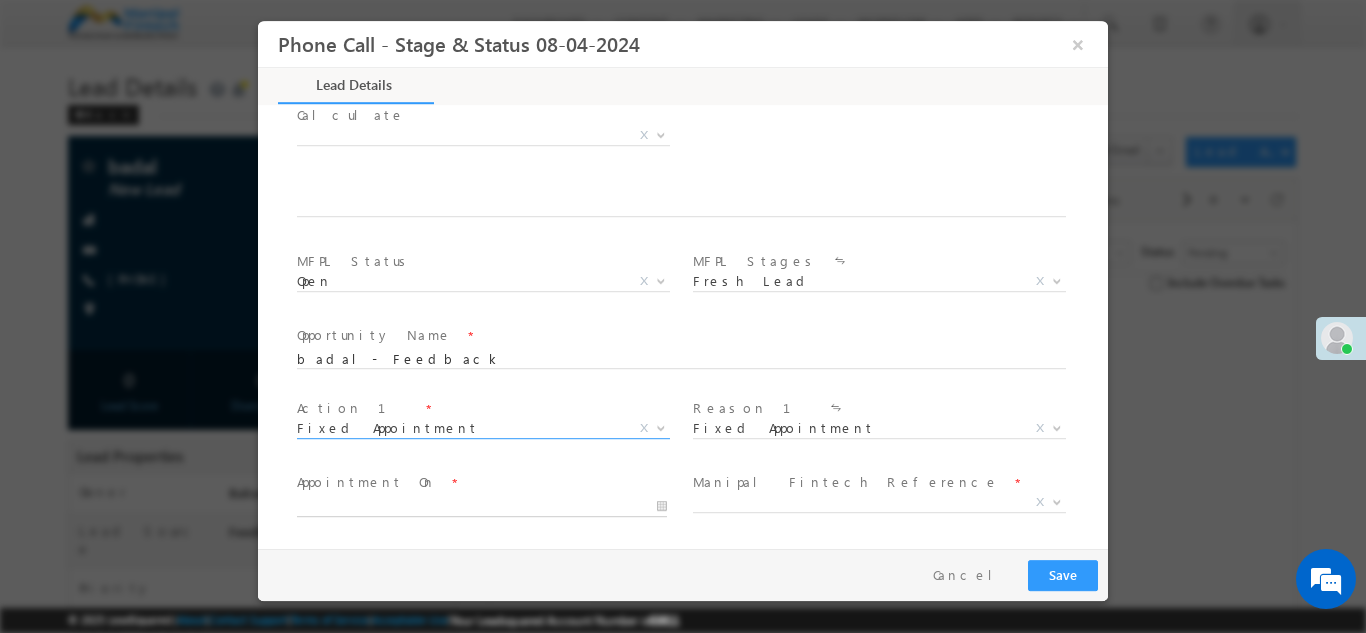 type on "07/10/25 12:53 PM" 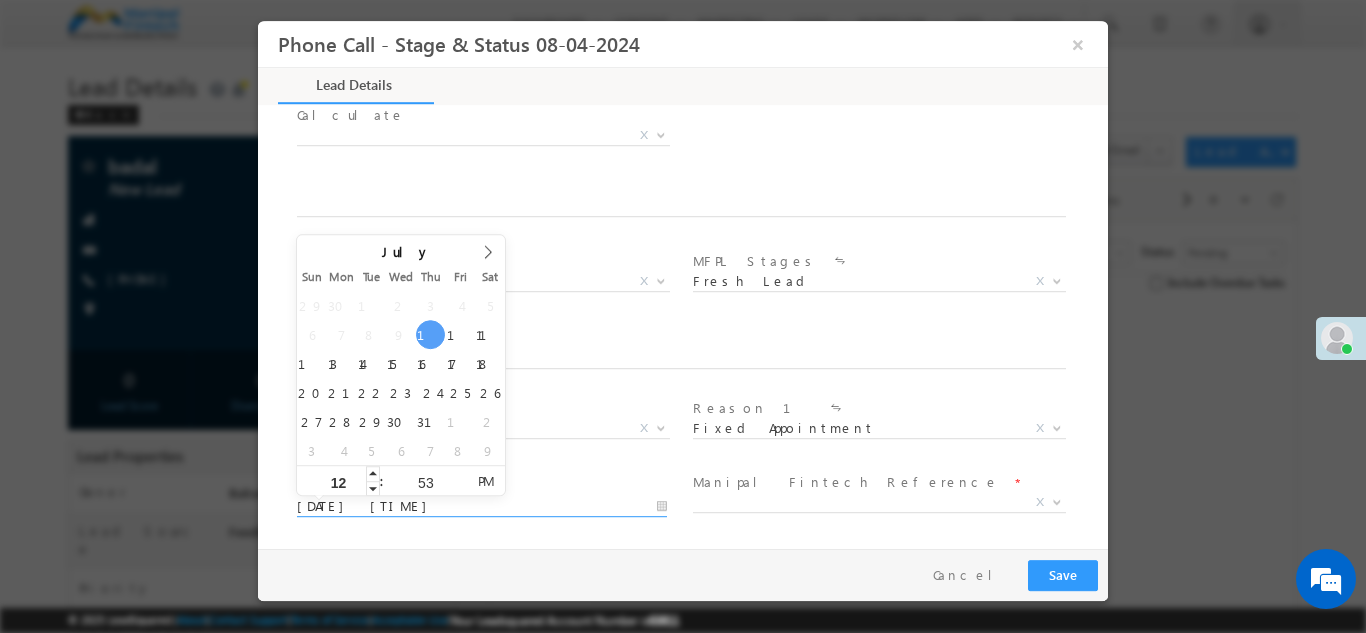 drag, startPoint x: 354, startPoint y: 507, endPoint x: 352, endPoint y: 473, distance: 34.058773 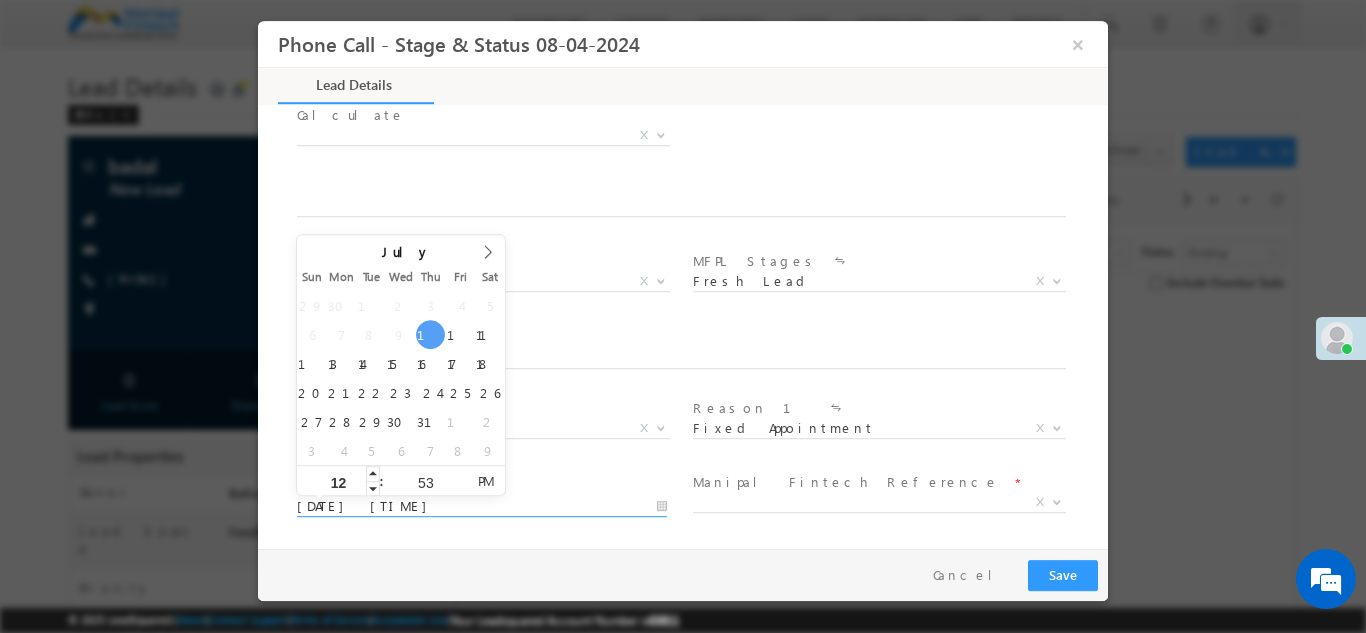 click on "Phone Call - Stage & Status 08-04-2024
×
Name" at bounding box center (683, 284) 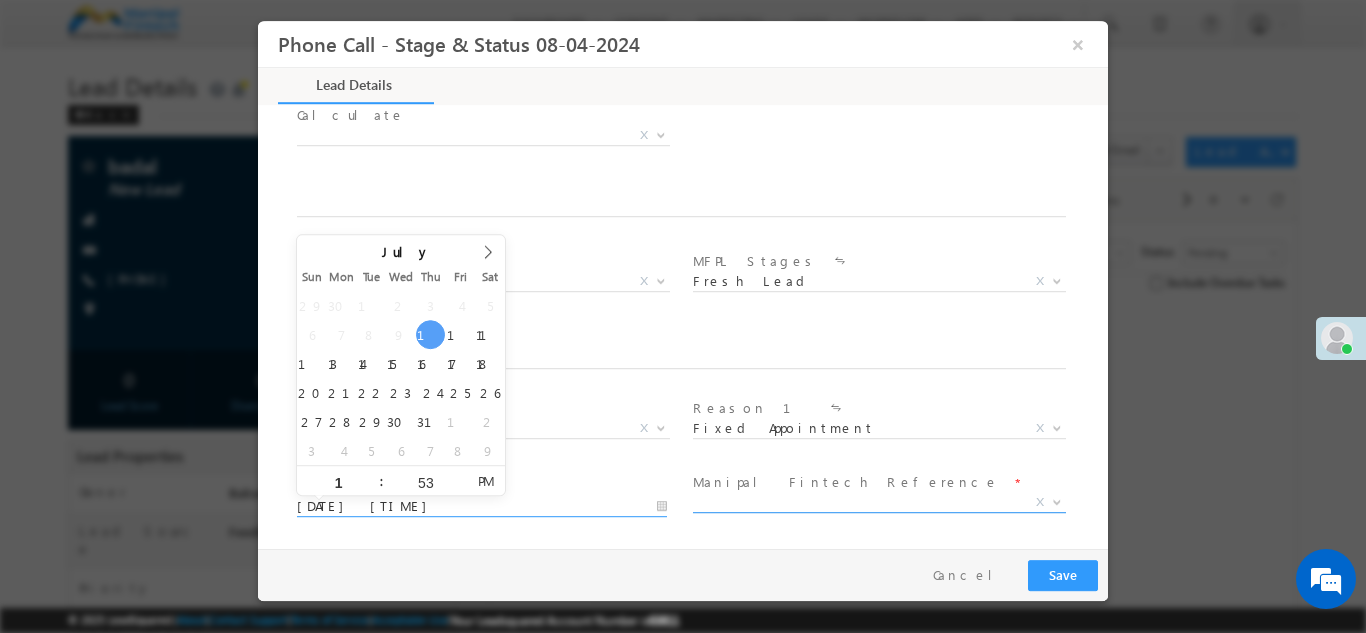 type on "07/10/25 1:53 PM" 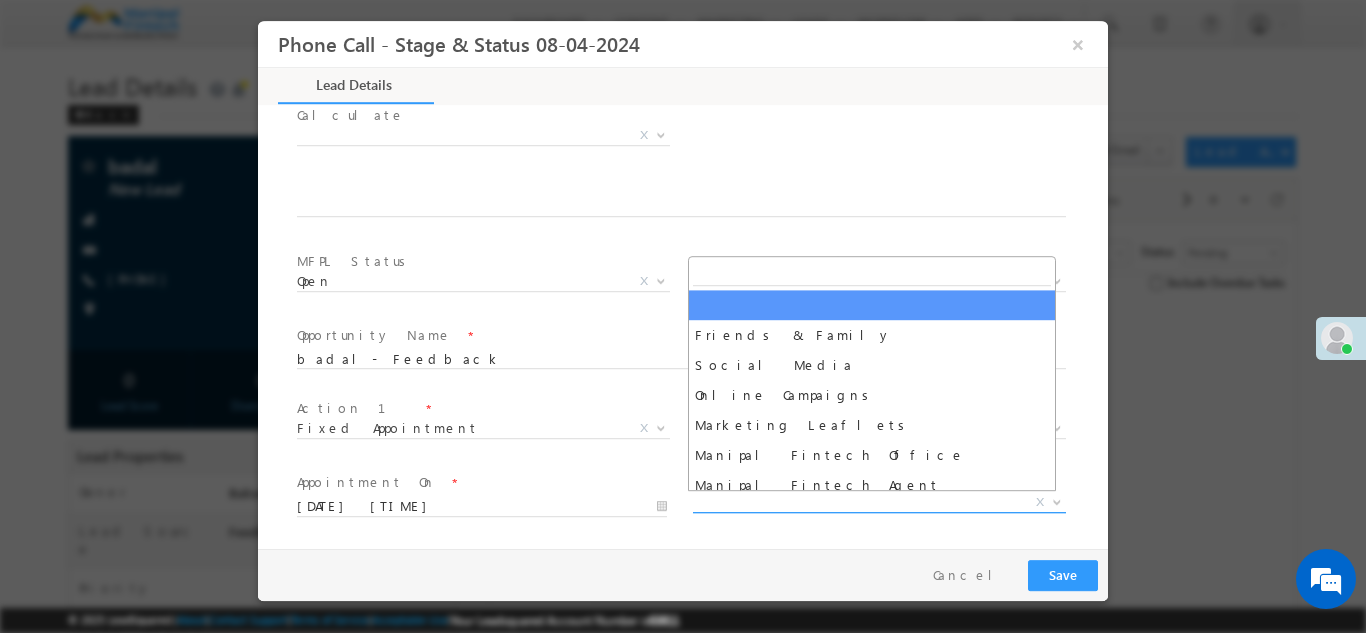 click on "X" at bounding box center [879, 502] 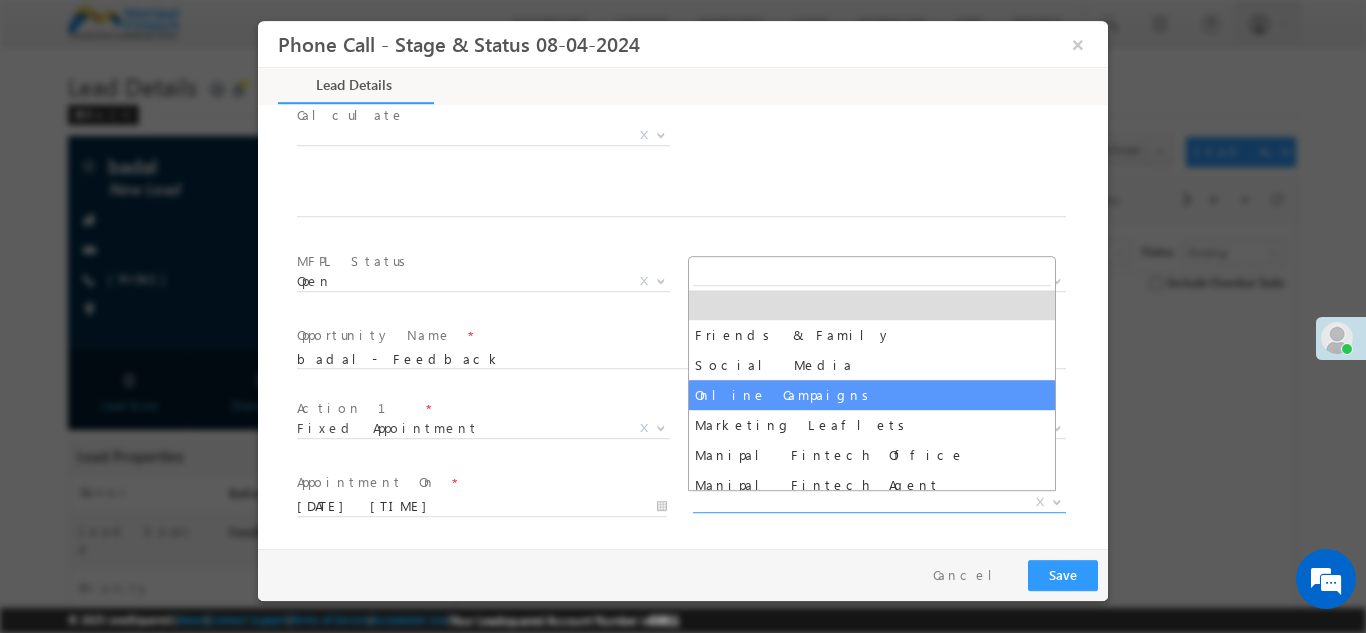 scroll, scrollTop: 70, scrollLeft: 0, axis: vertical 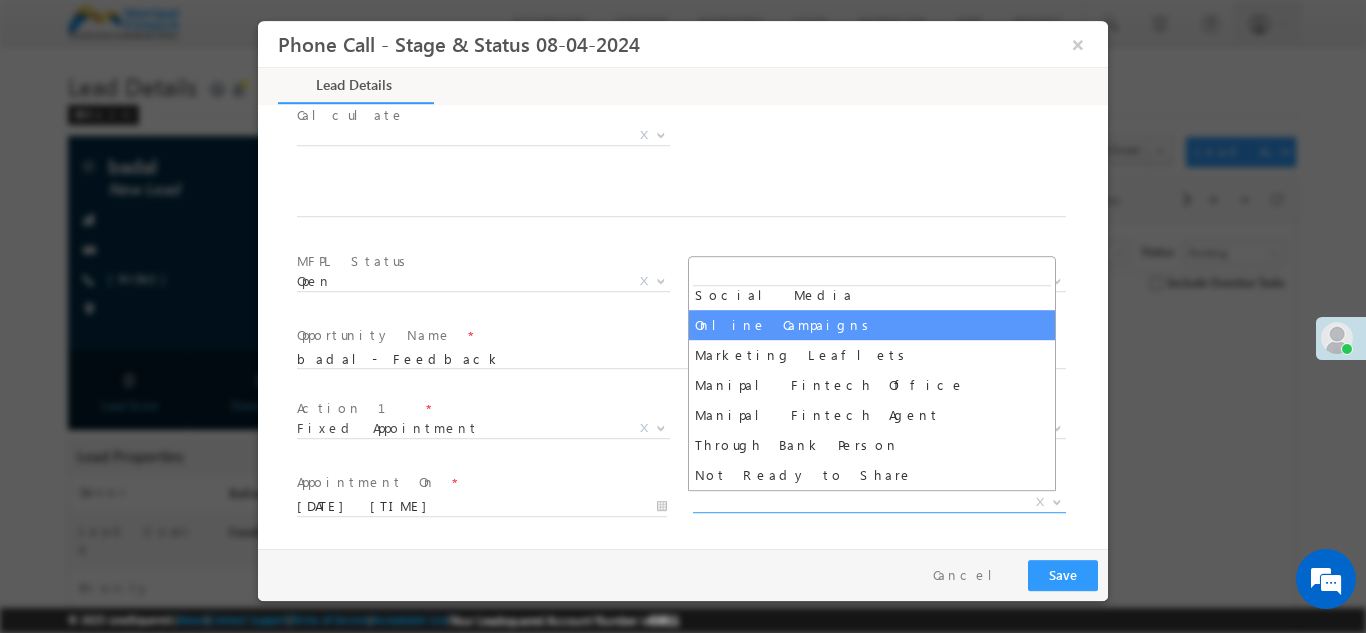 select on "Online Campaigns" 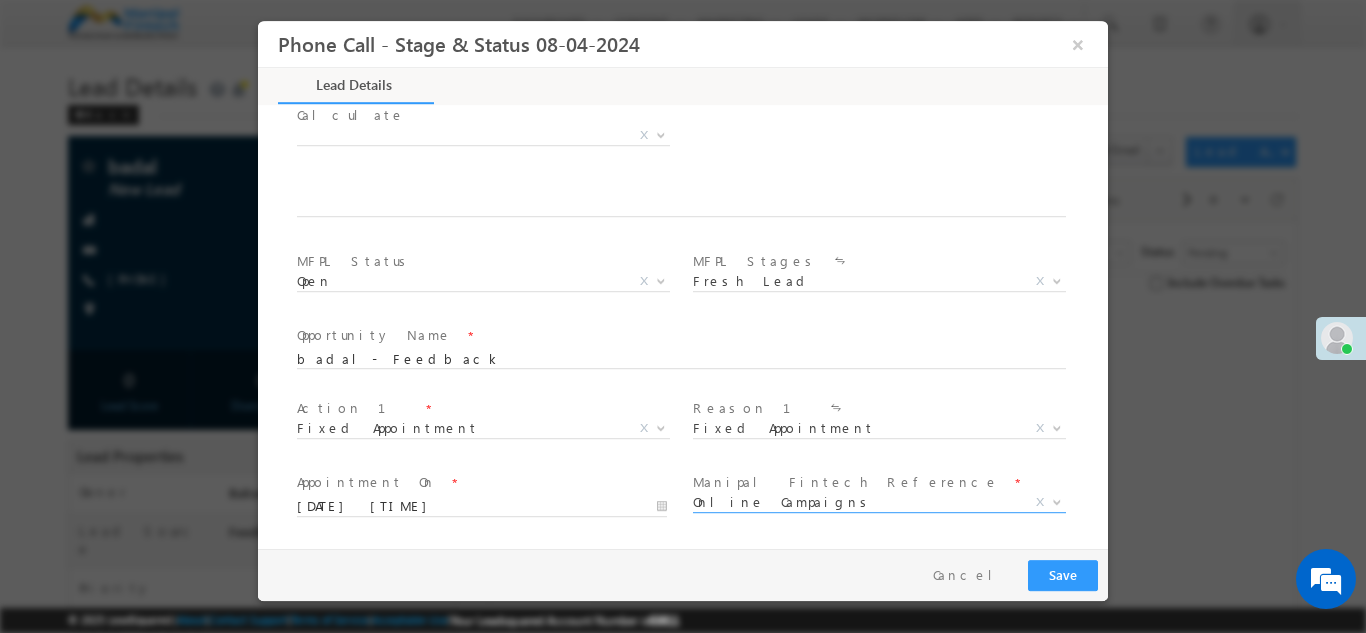 scroll, scrollTop: 1390, scrollLeft: 0, axis: vertical 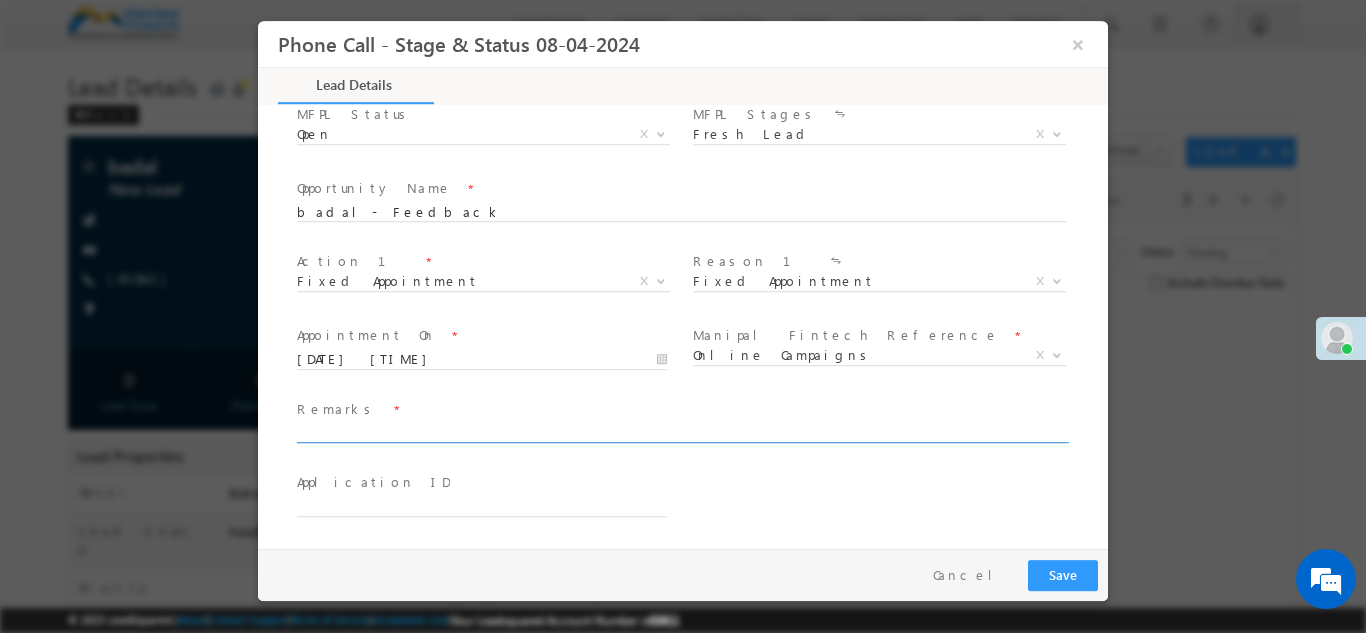 click at bounding box center (681, 433) 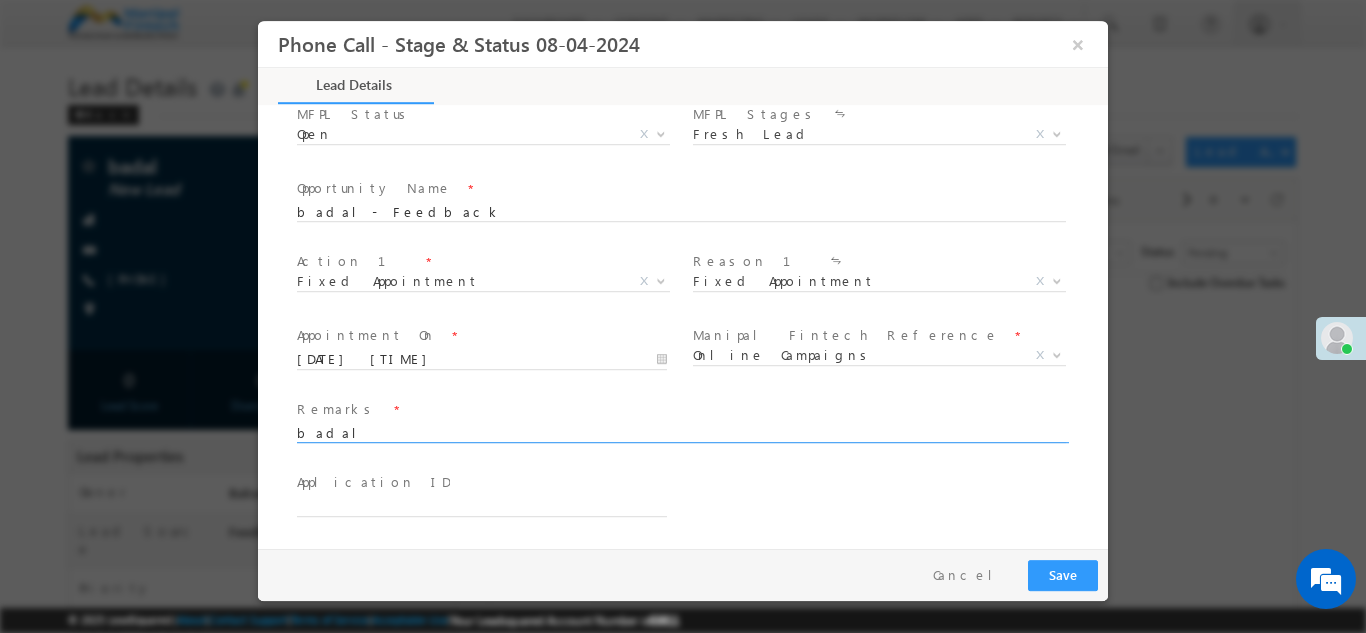 type on "badal" 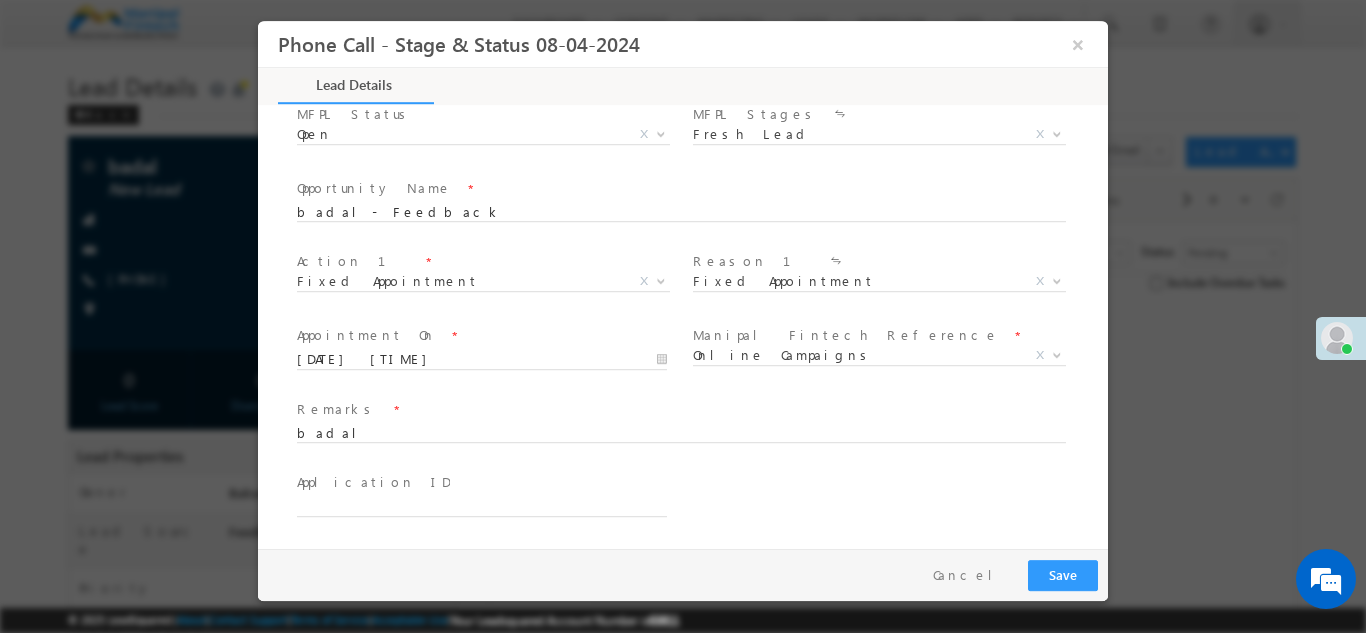 click on "Application ID
*" at bounding box center (481, 482) 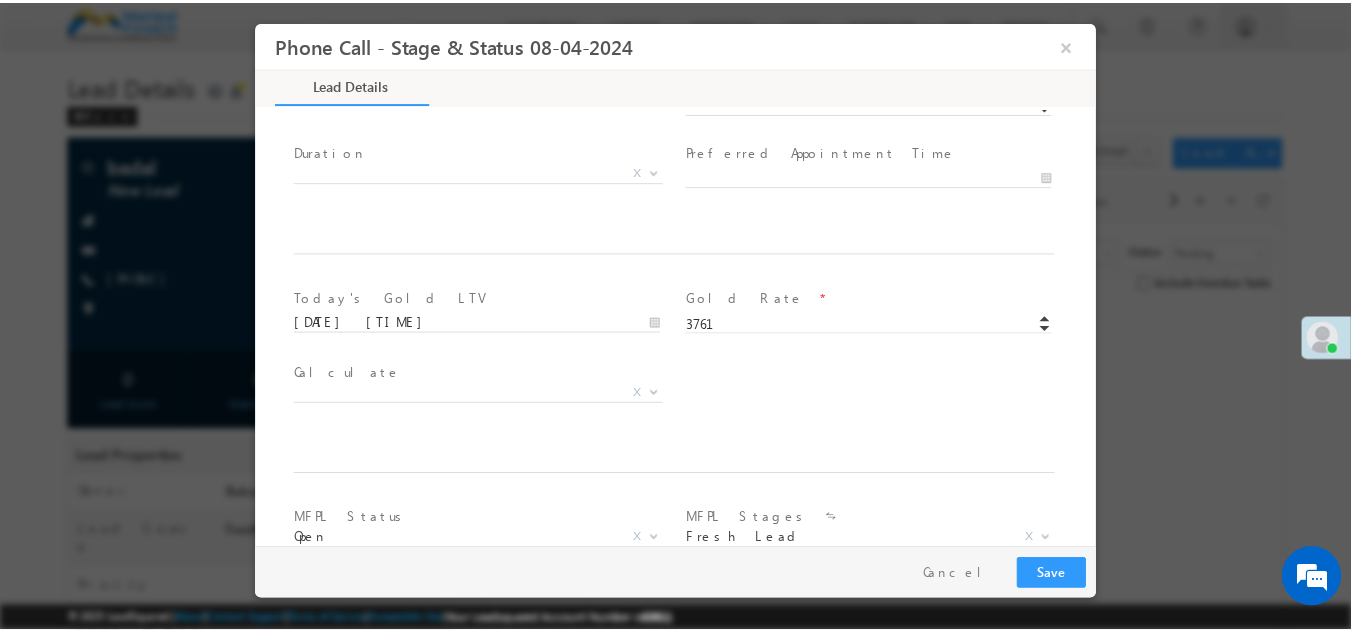 scroll, scrollTop: 1390, scrollLeft: 0, axis: vertical 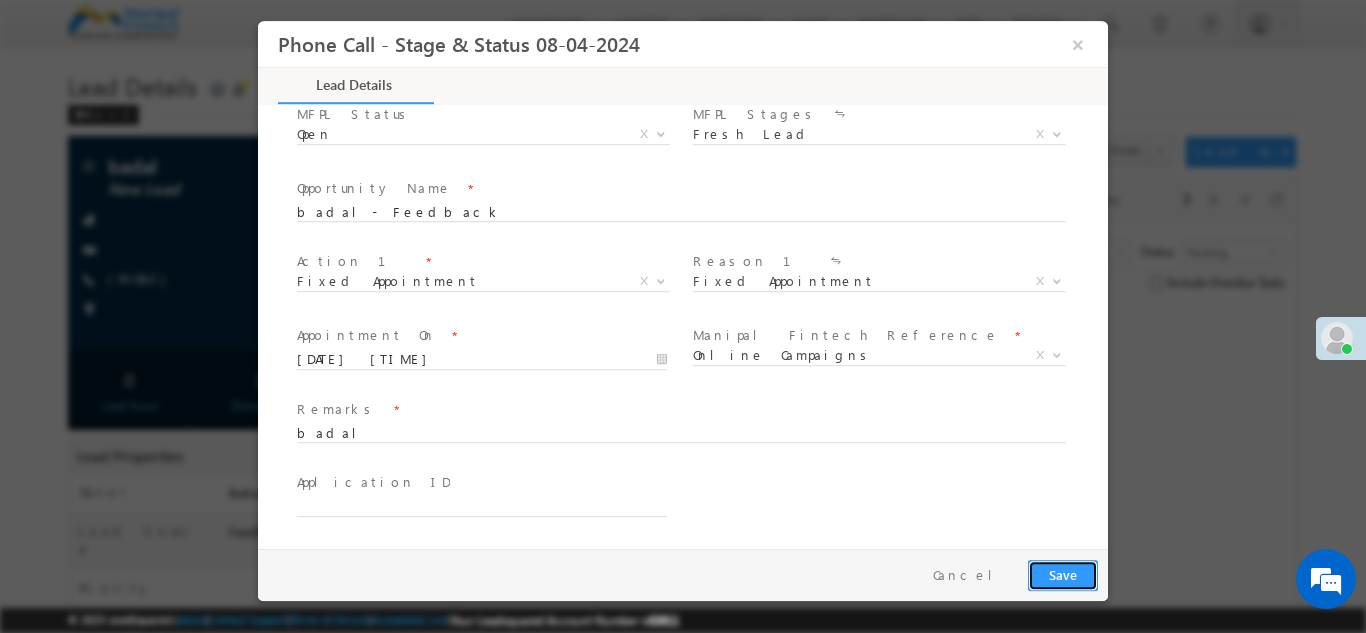 click on "Save" at bounding box center [1063, 574] 